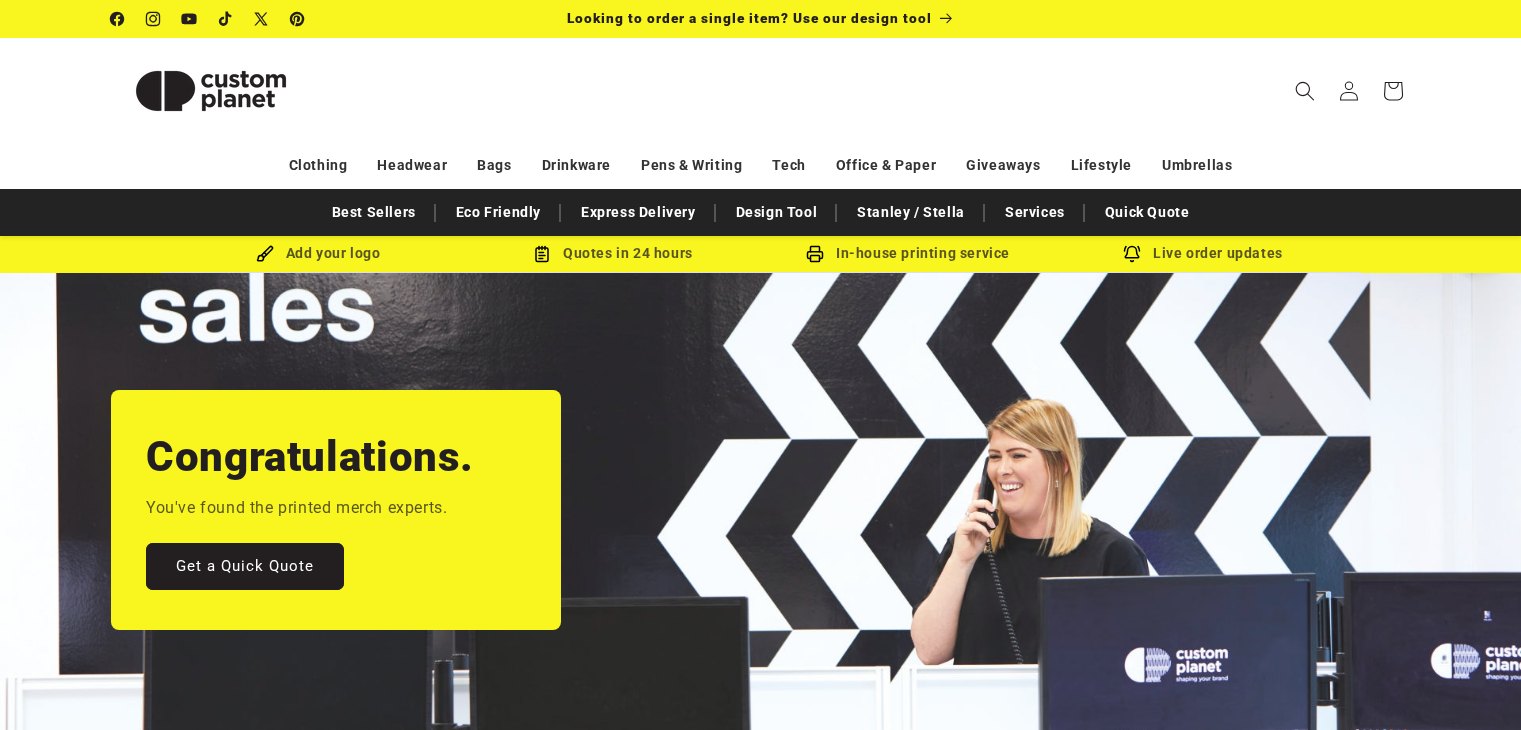 scroll, scrollTop: 0, scrollLeft: 0, axis: both 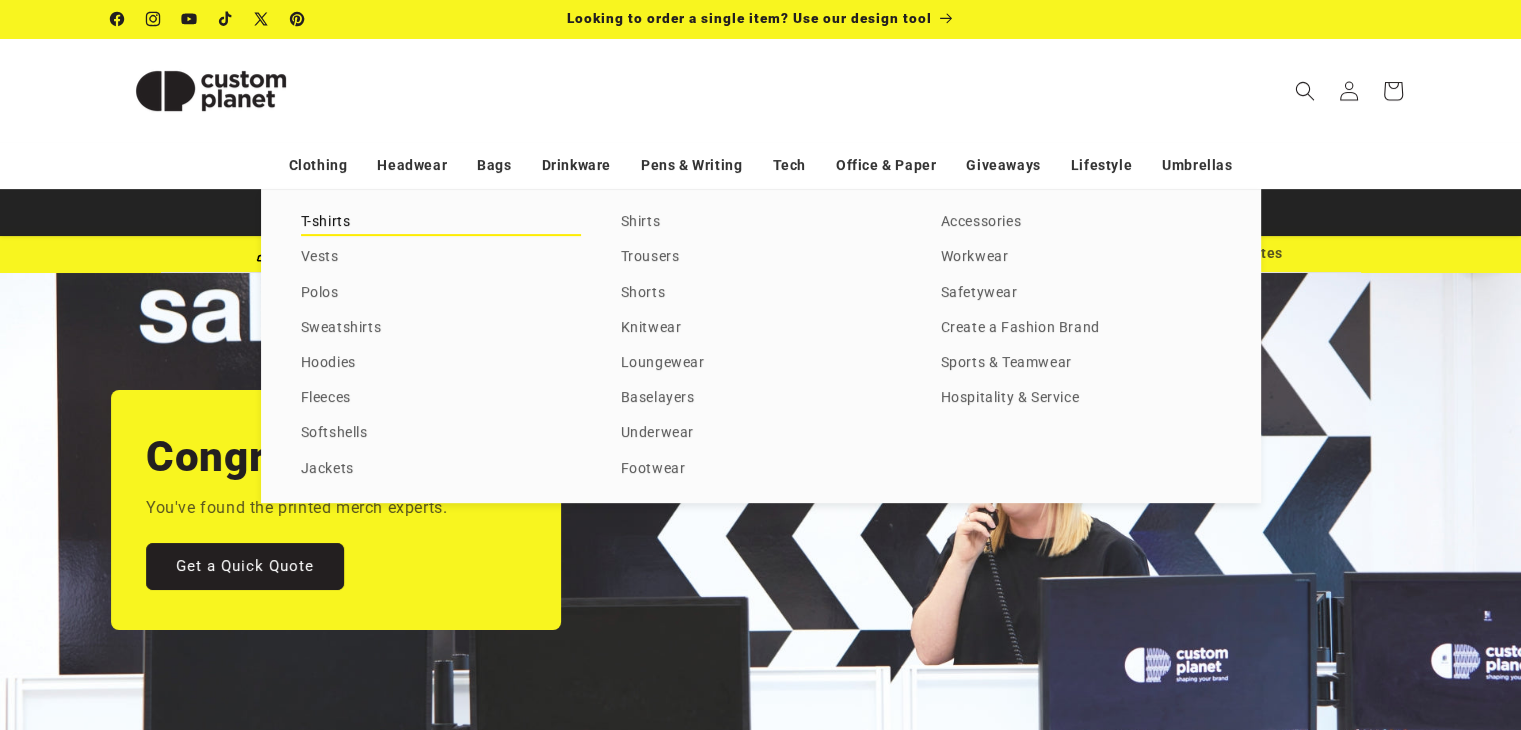 click on "T-shirts" at bounding box center [441, 222] 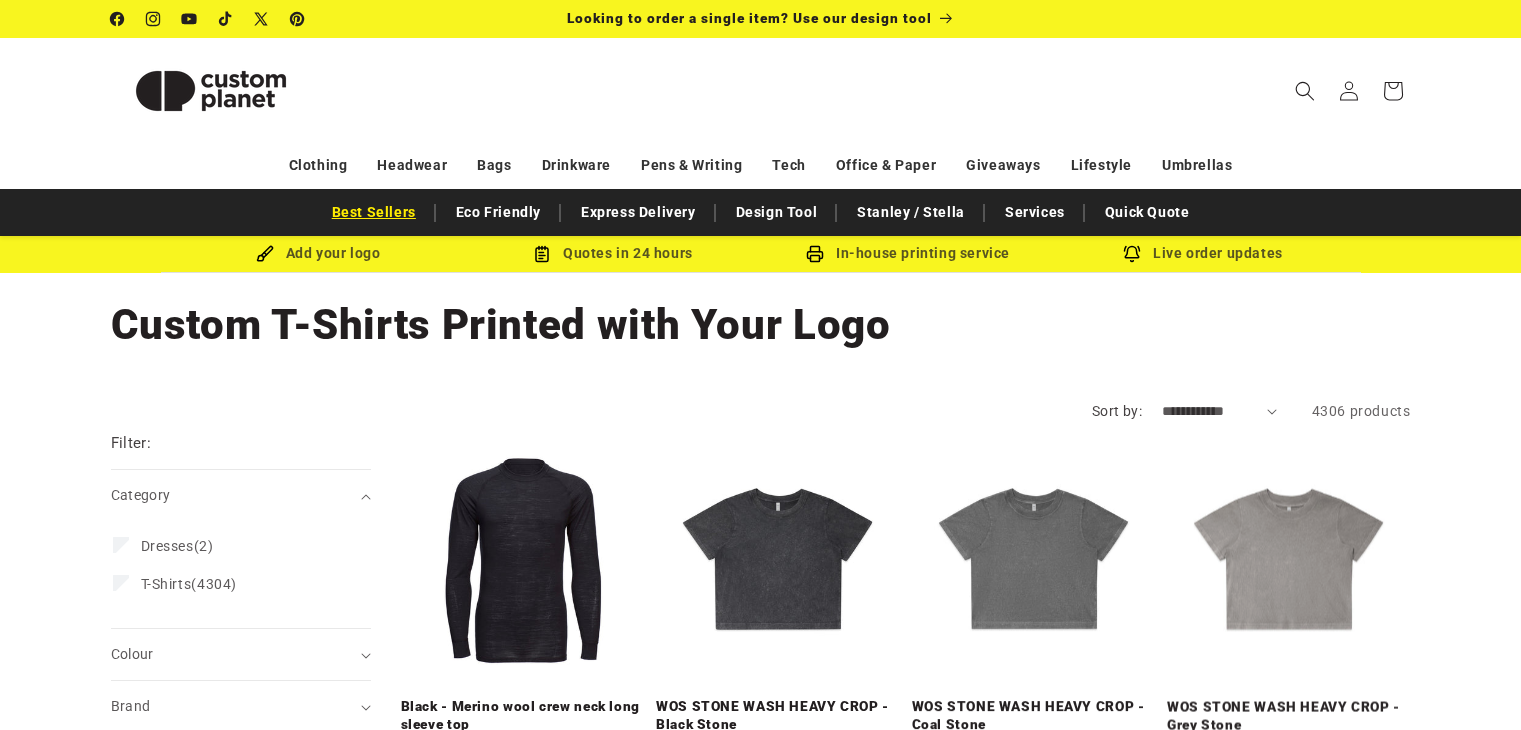 scroll, scrollTop: 0, scrollLeft: 0, axis: both 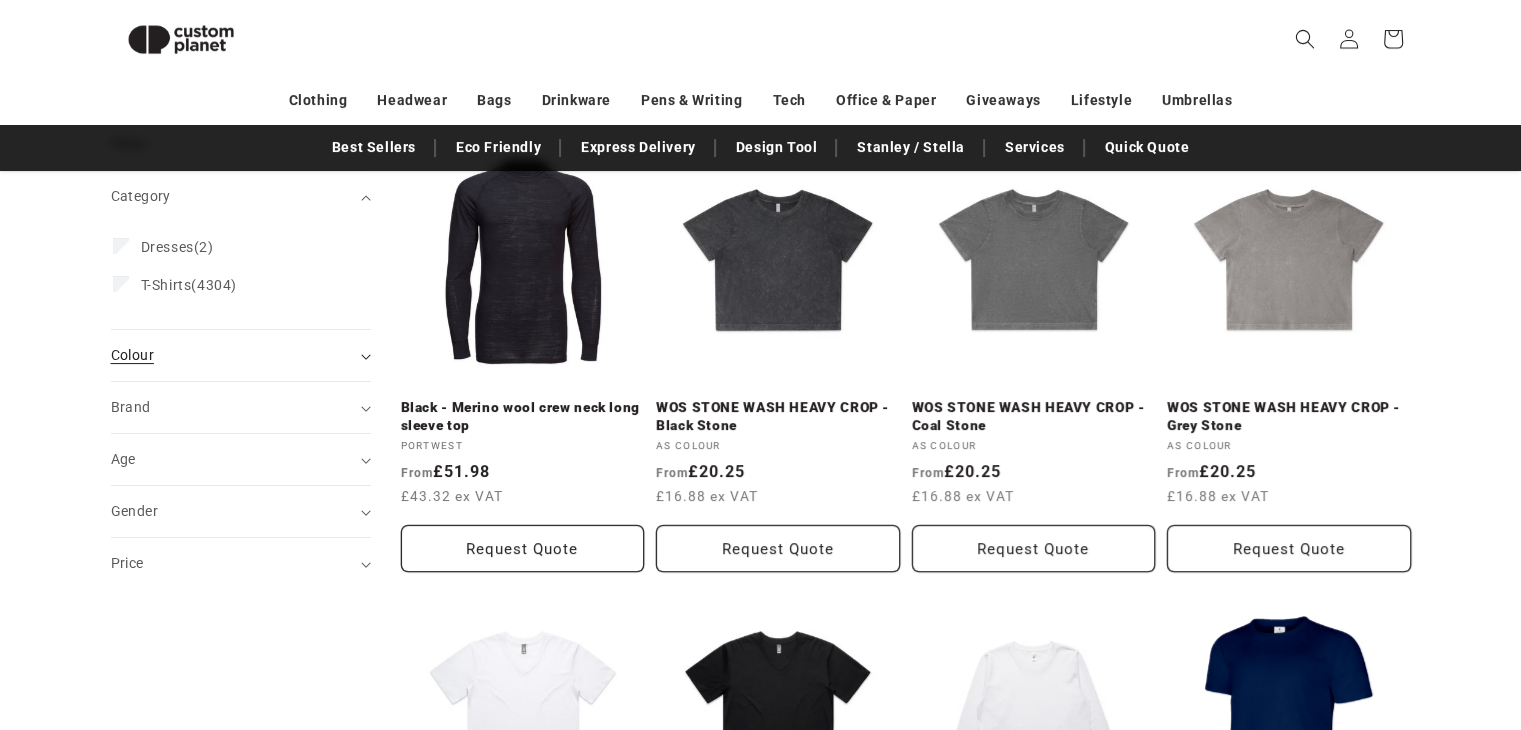 click on "Colour
(0)" at bounding box center (132, 355) 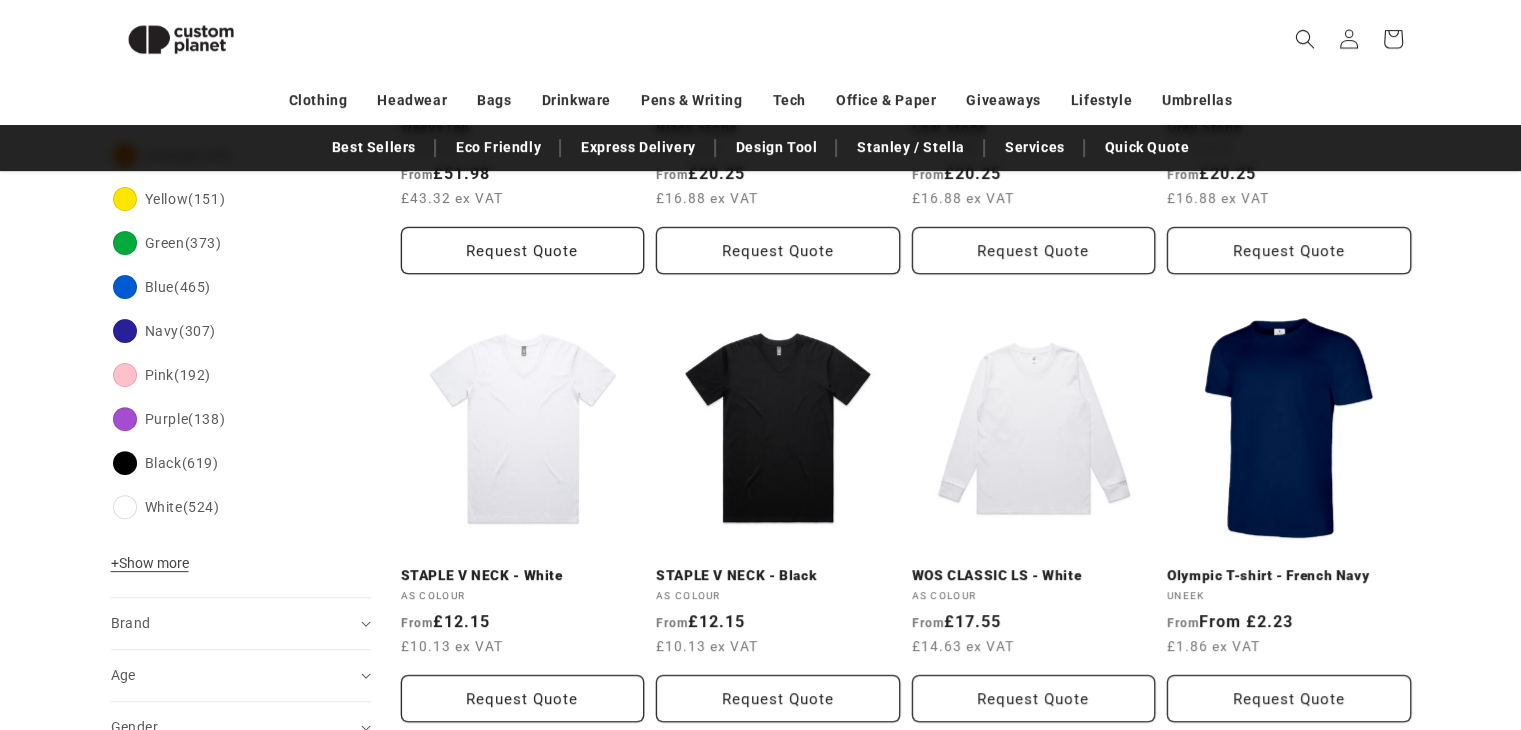 scroll, scrollTop: 572, scrollLeft: 0, axis: vertical 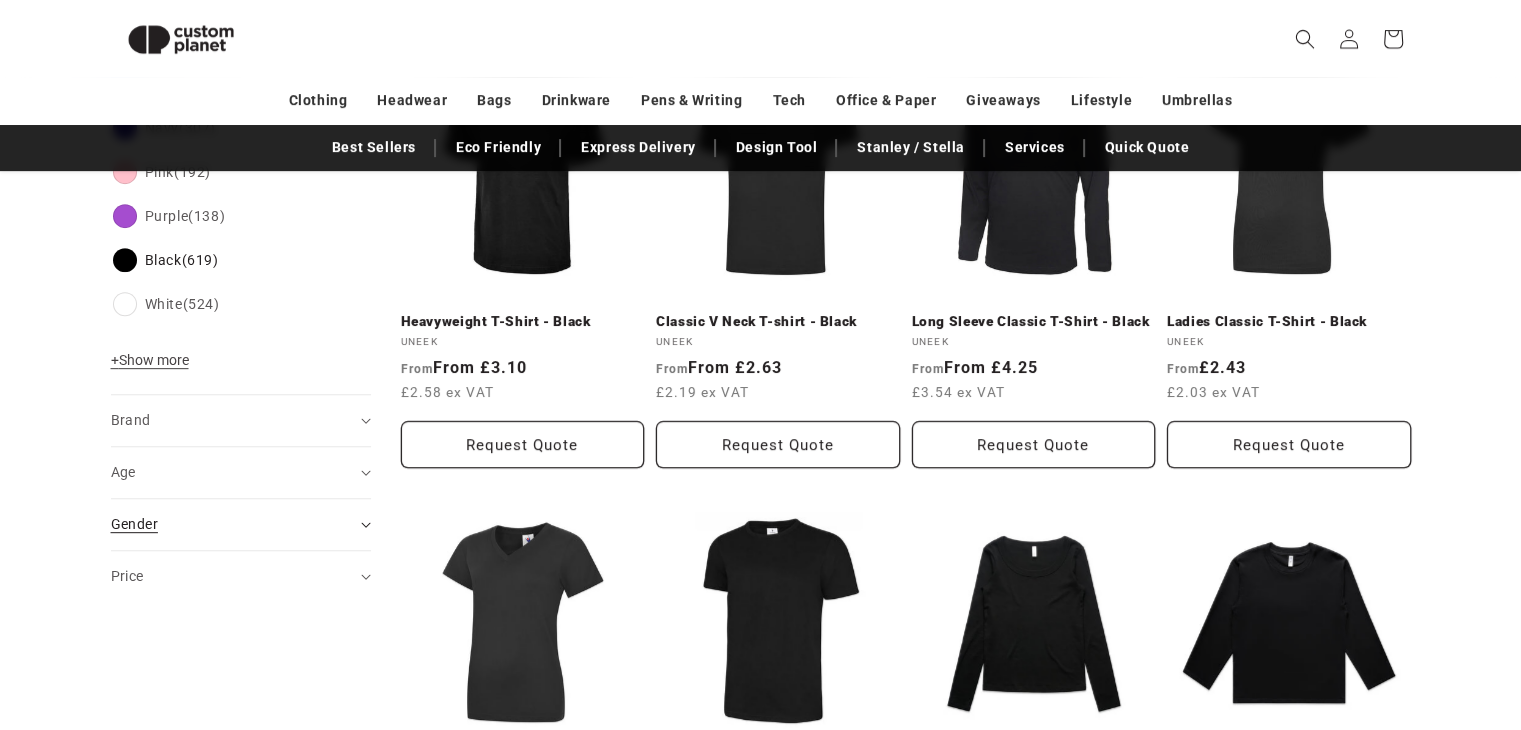 click 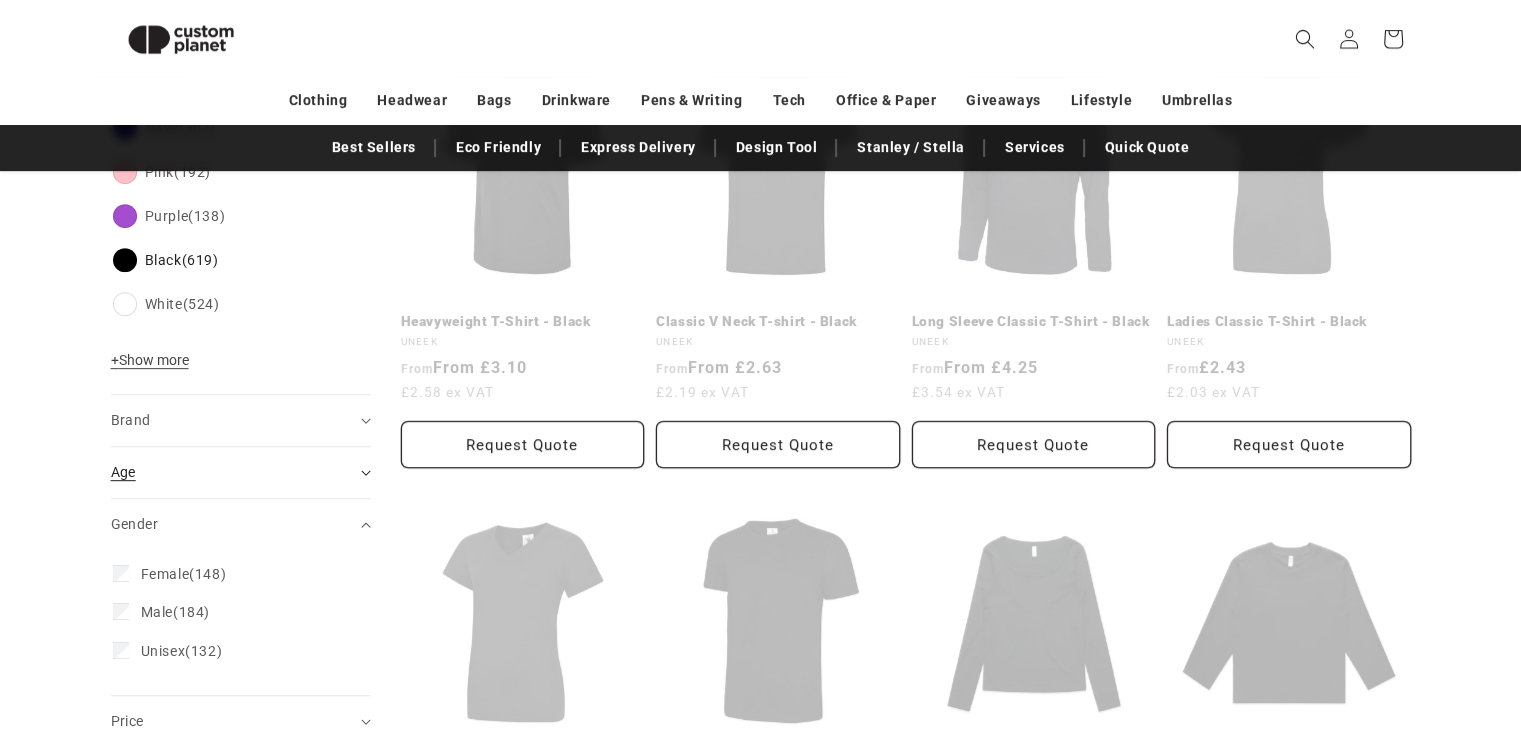 scroll, scrollTop: 865, scrollLeft: 0, axis: vertical 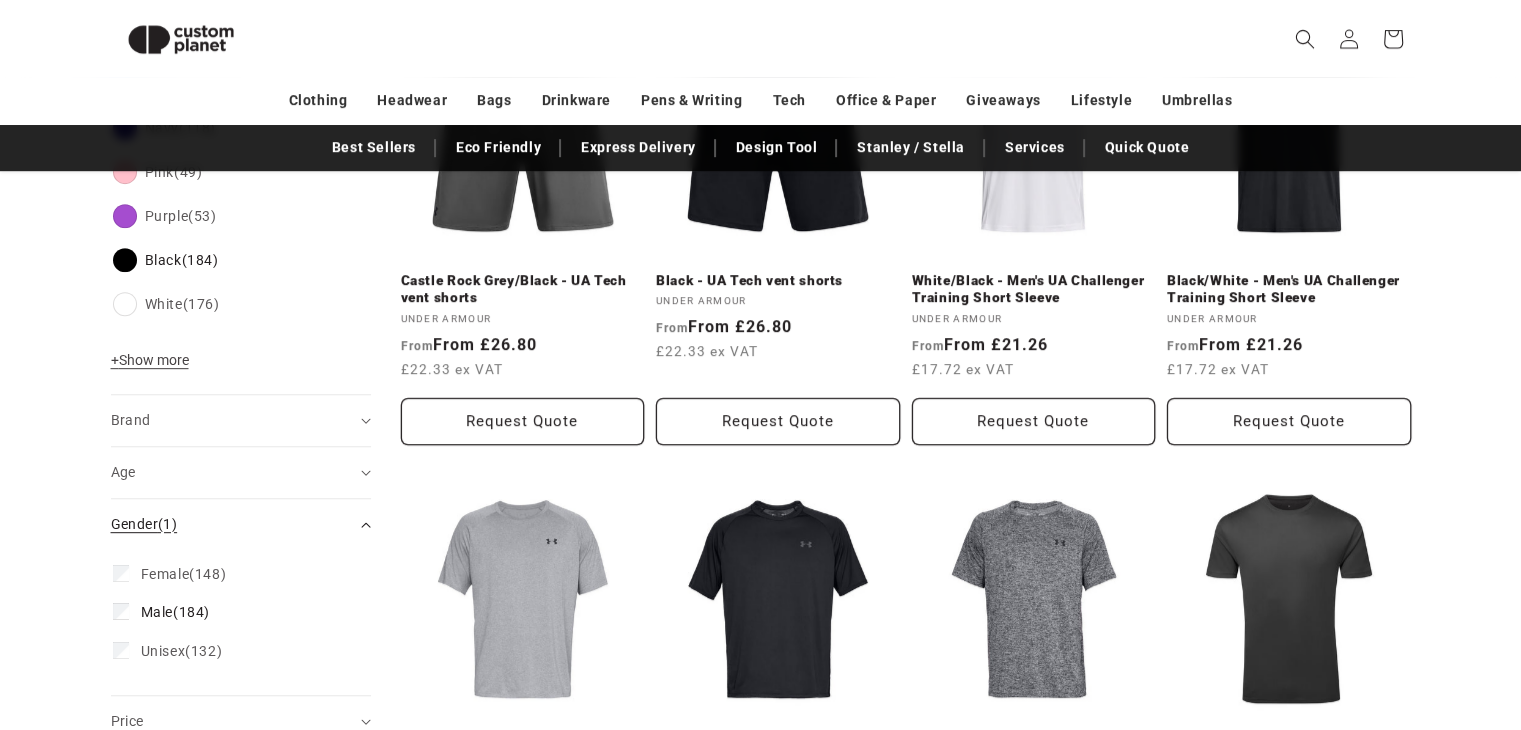click 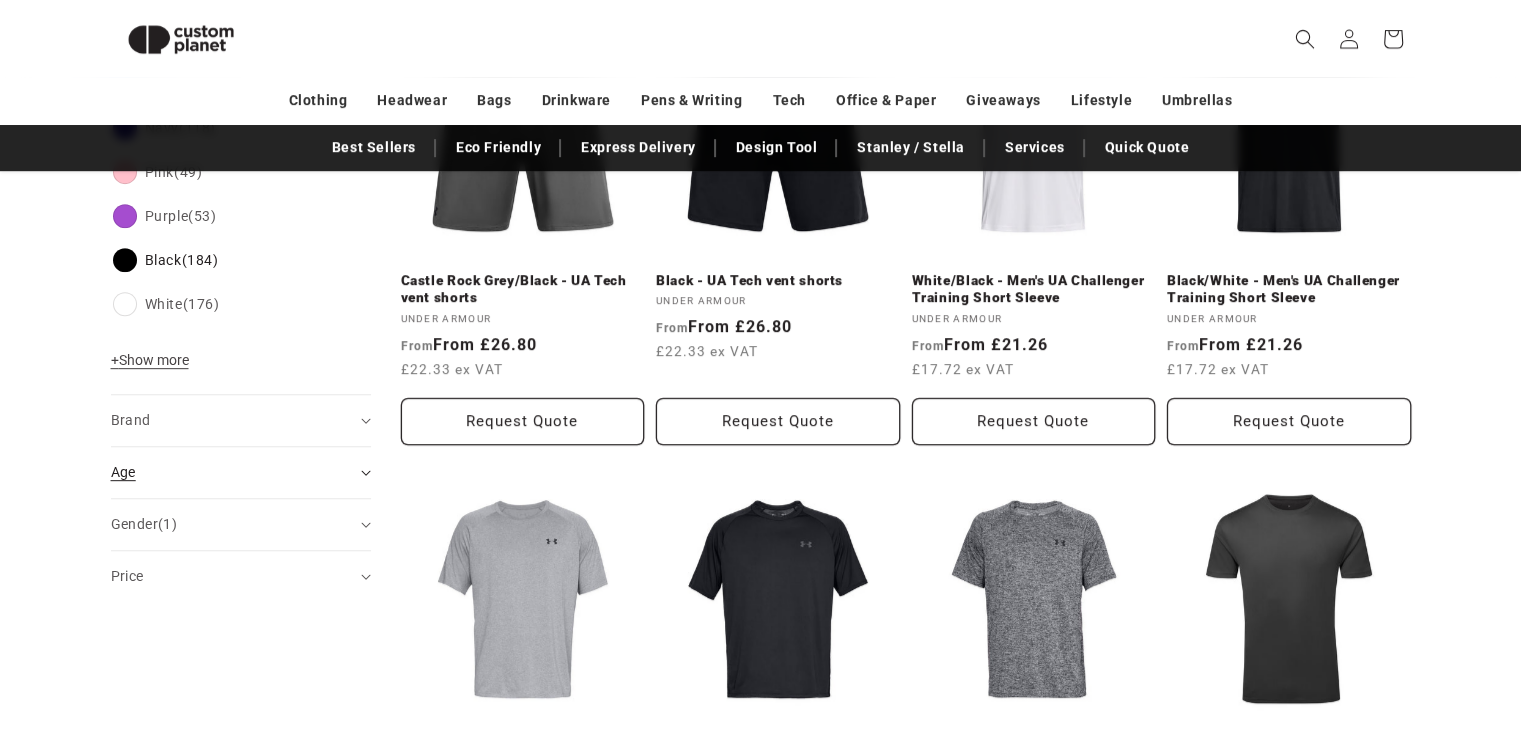 click 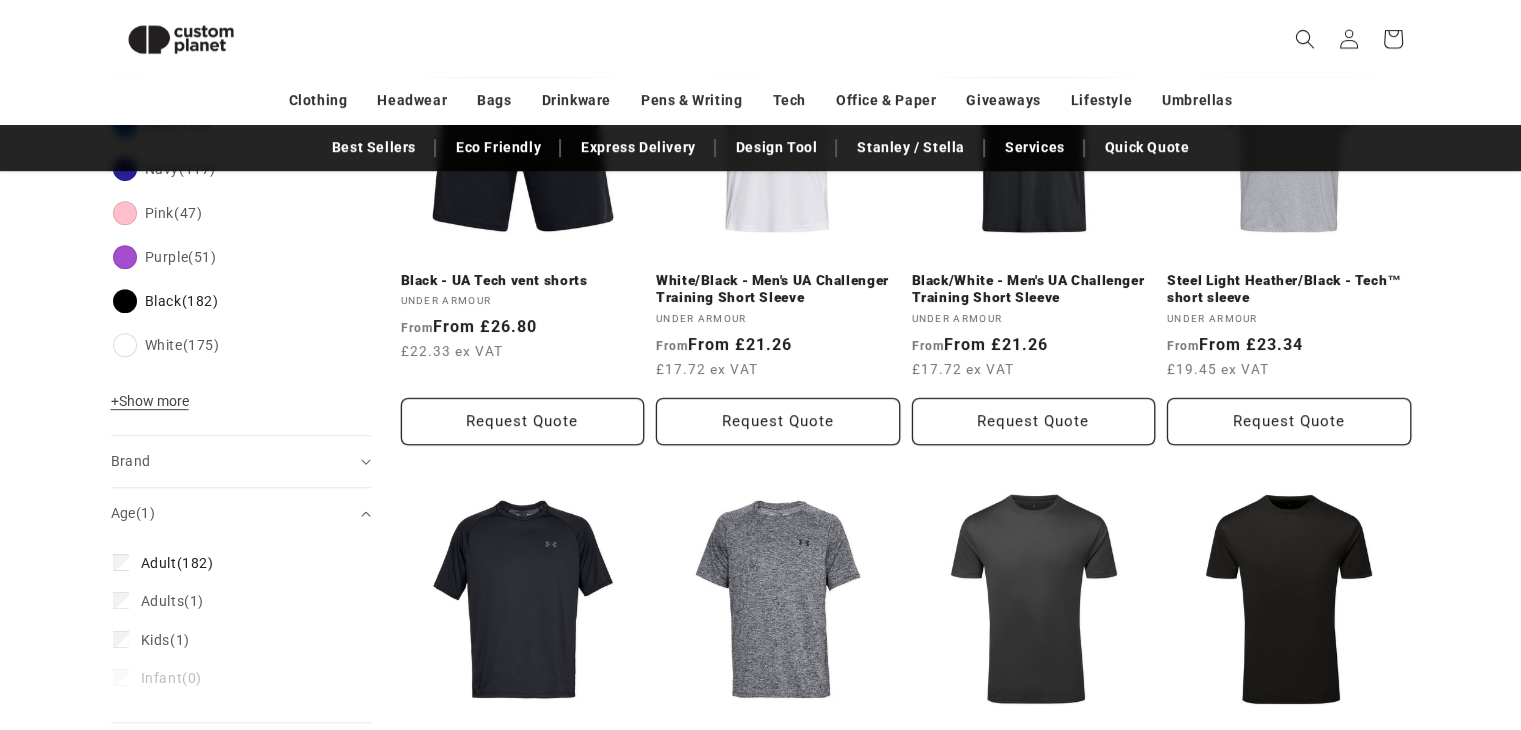scroll, scrollTop: 906, scrollLeft: 0, axis: vertical 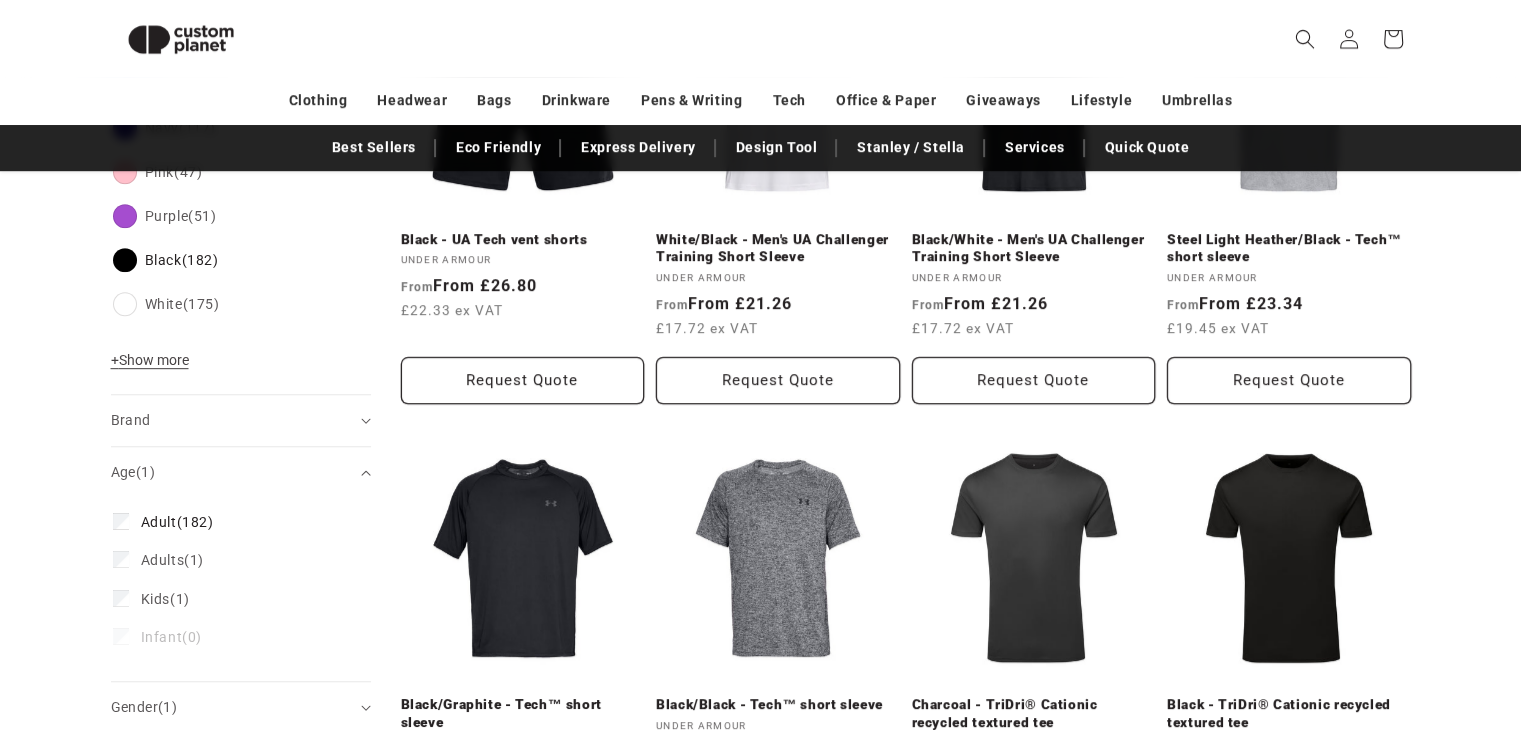 click 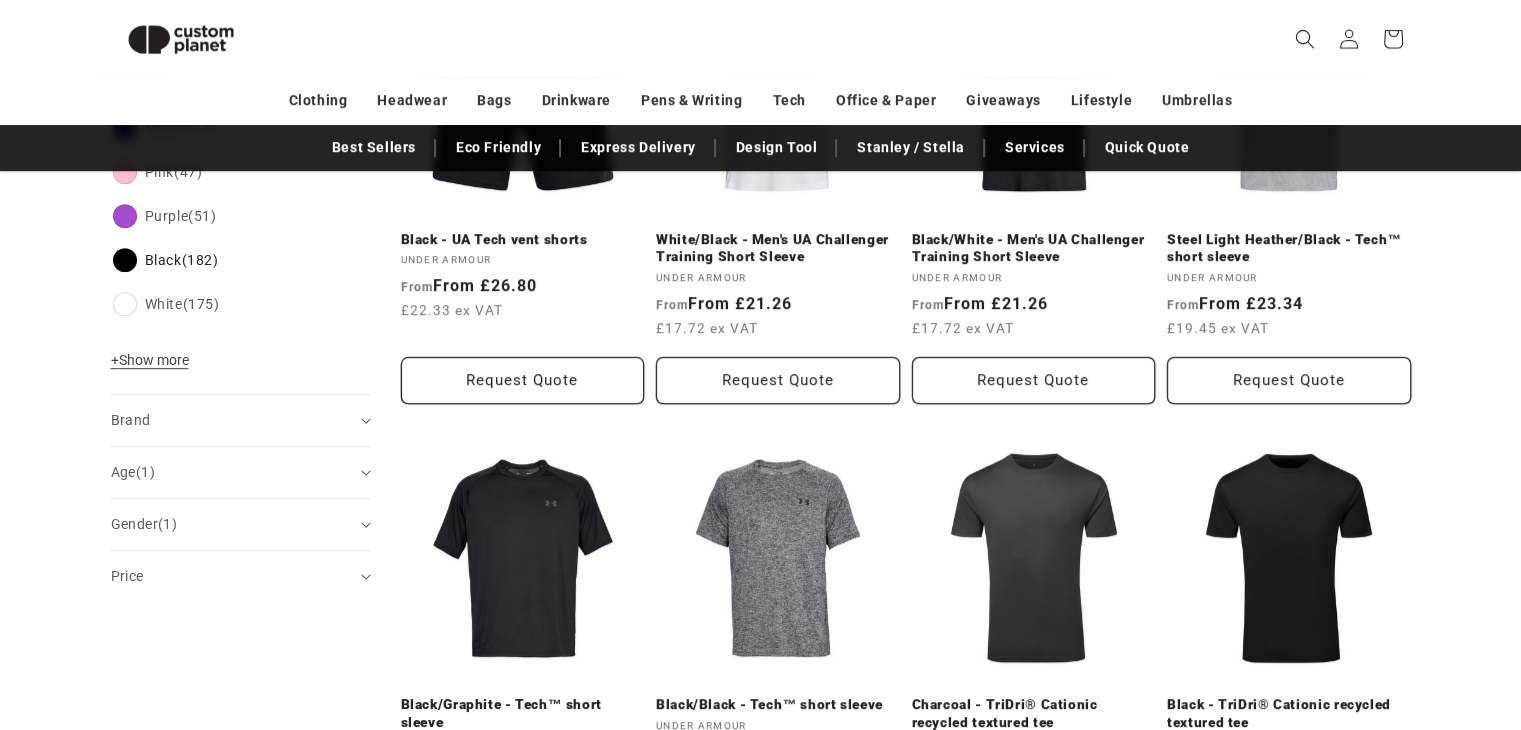 click on "Filter:
Remove all
Colour: Black
Remove filter
Age: Adult
Remove filter
Gender: Male
Remove filter
Category" at bounding box center [256, 702] 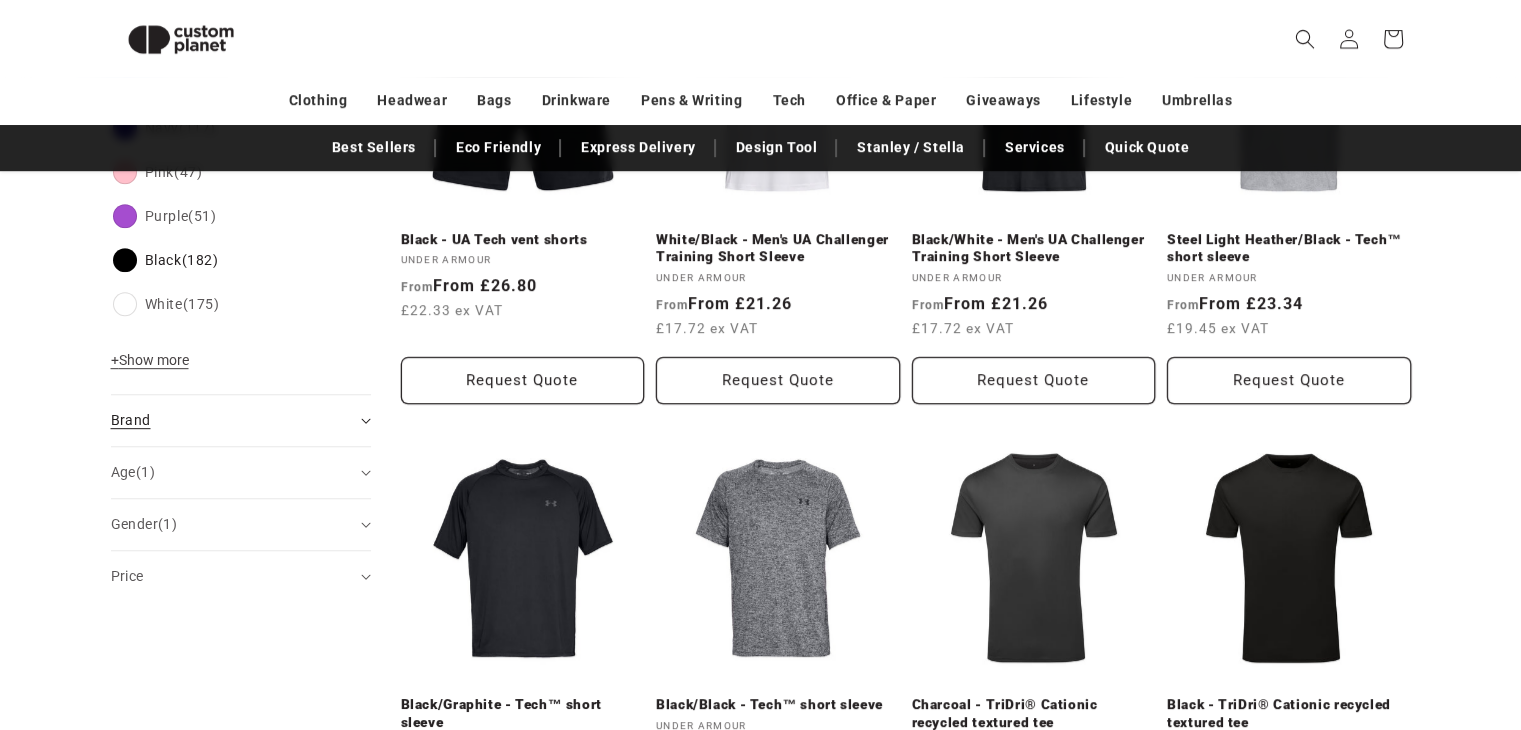 click on "Brand
(0)" at bounding box center [241, 420] 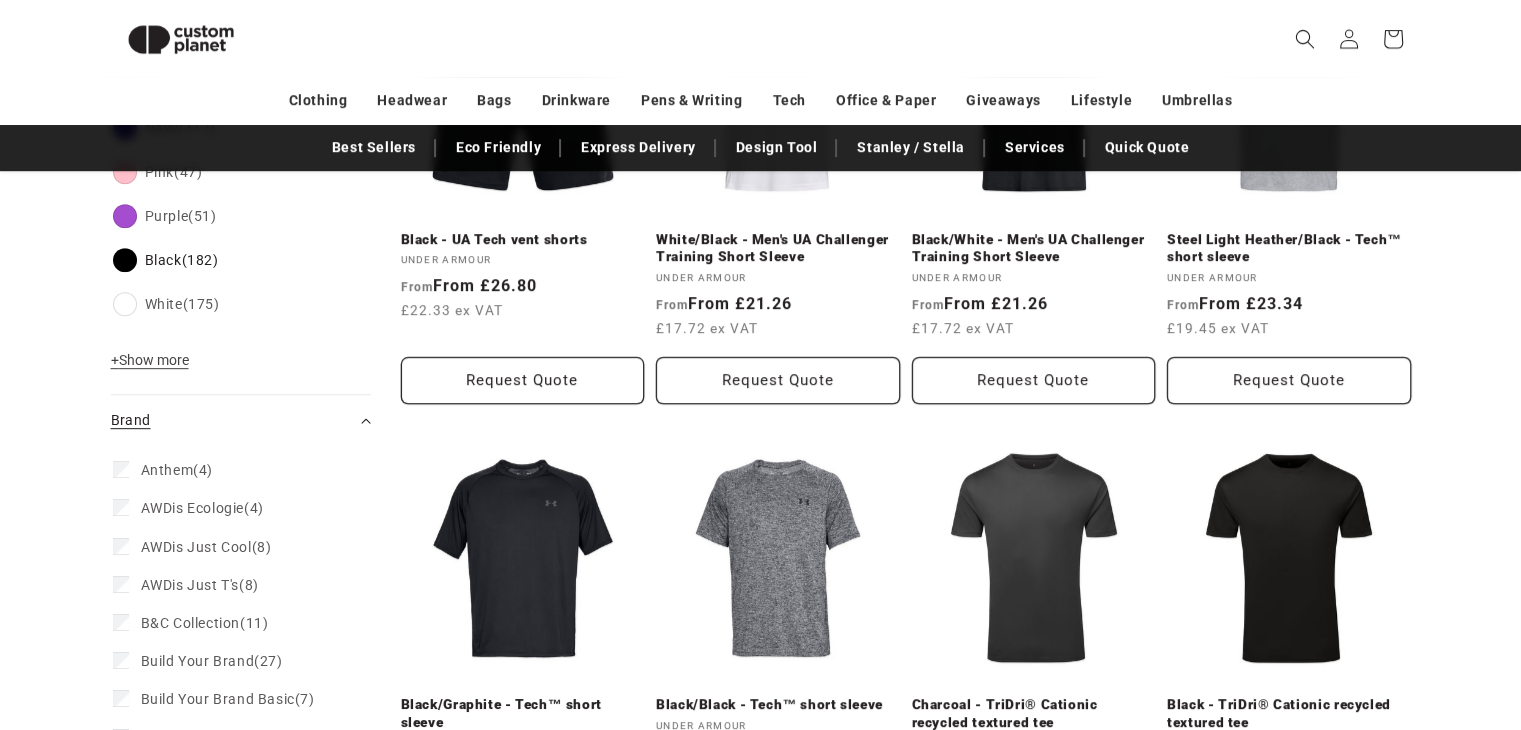 click 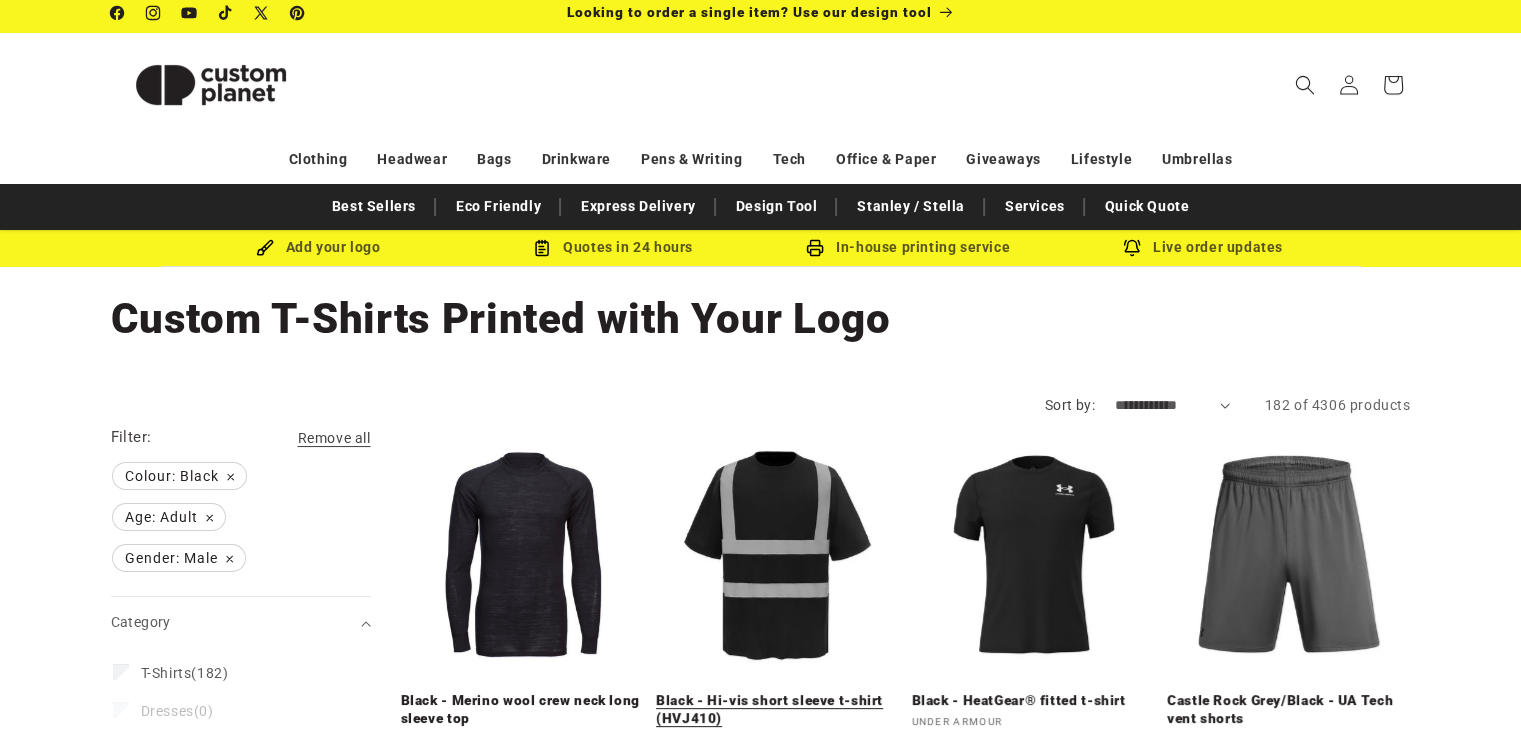 scroll, scrollTop: 0, scrollLeft: 0, axis: both 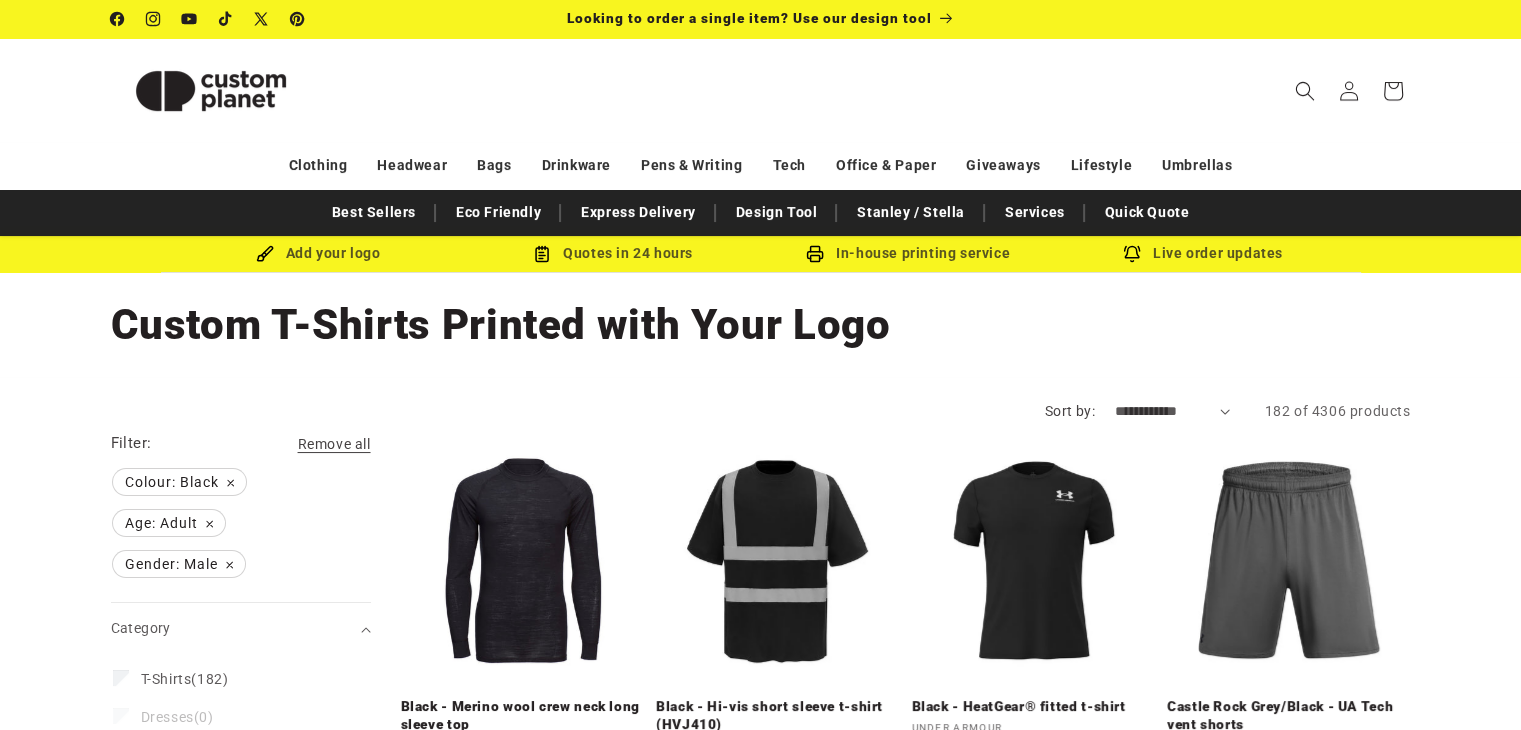 click on "**********" at bounding box center (1172, 411) 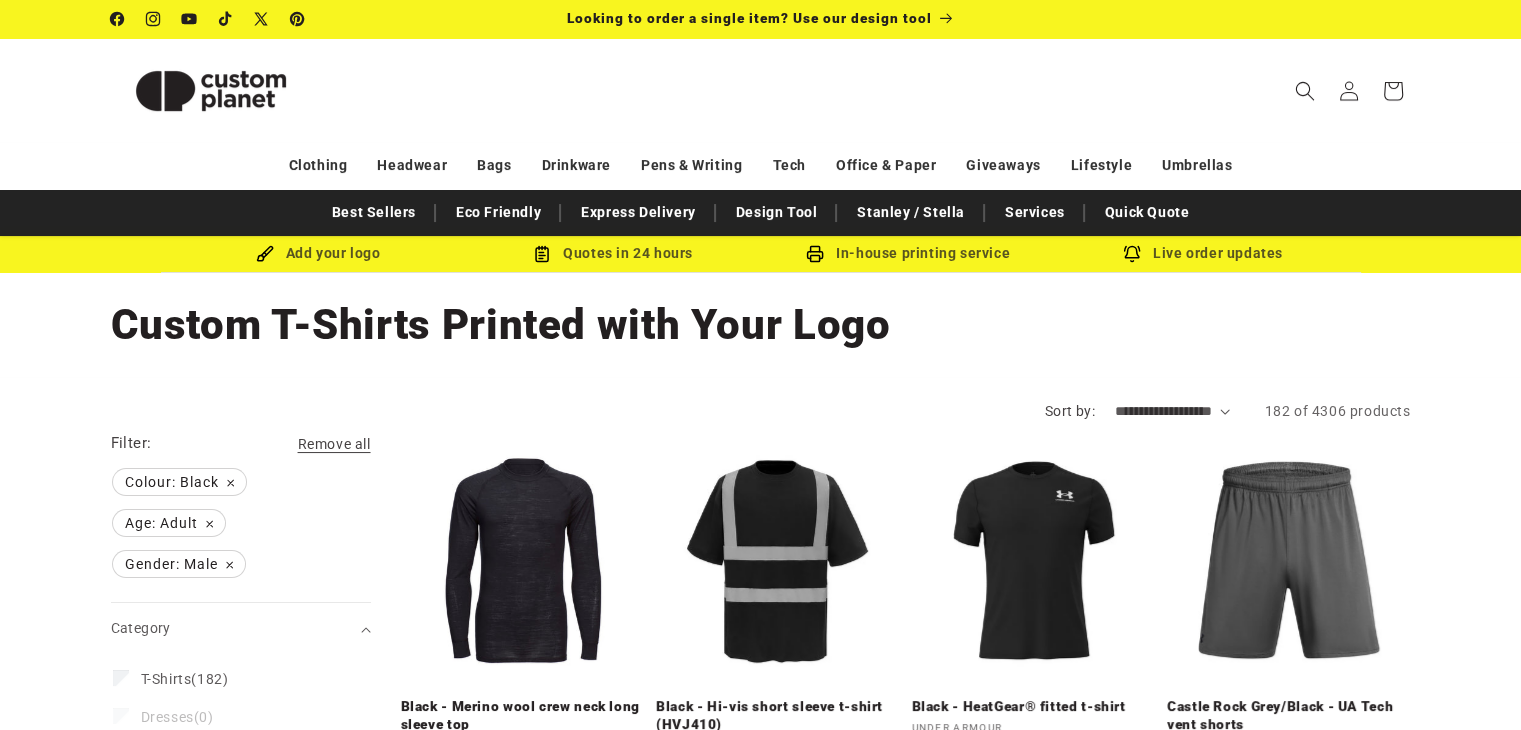 click on "**********" at bounding box center [1172, 411] 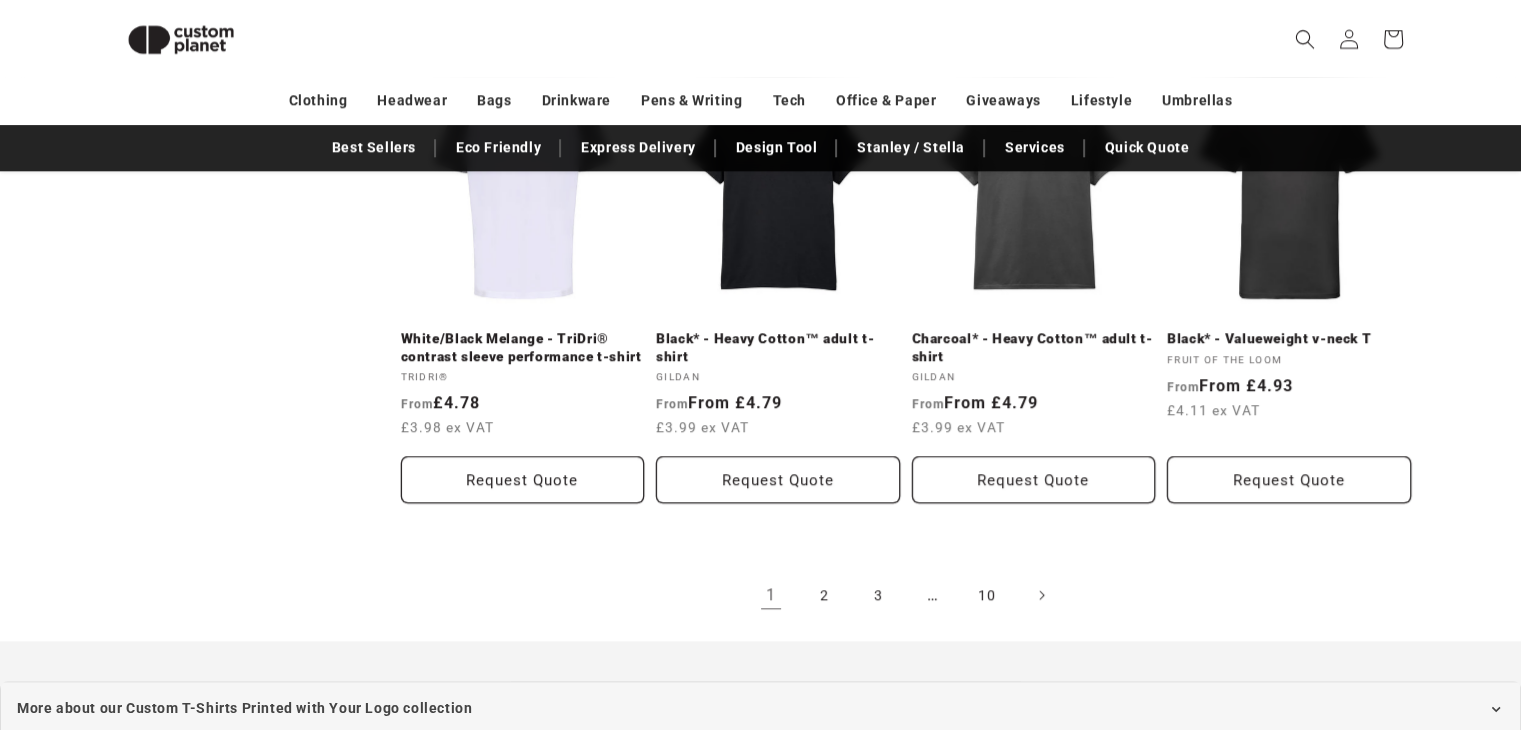 scroll, scrollTop: 2172, scrollLeft: 0, axis: vertical 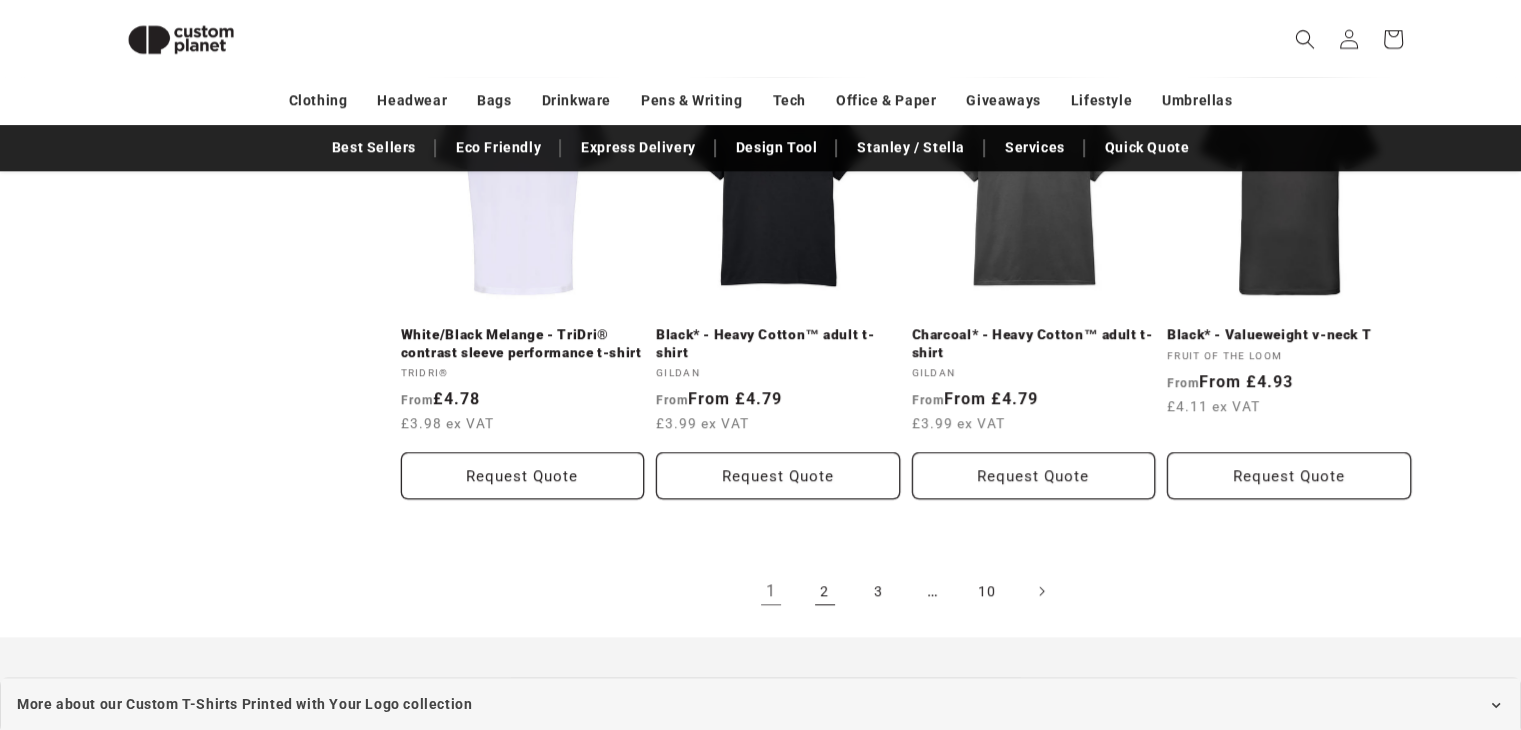 click on "2" at bounding box center [825, 591] 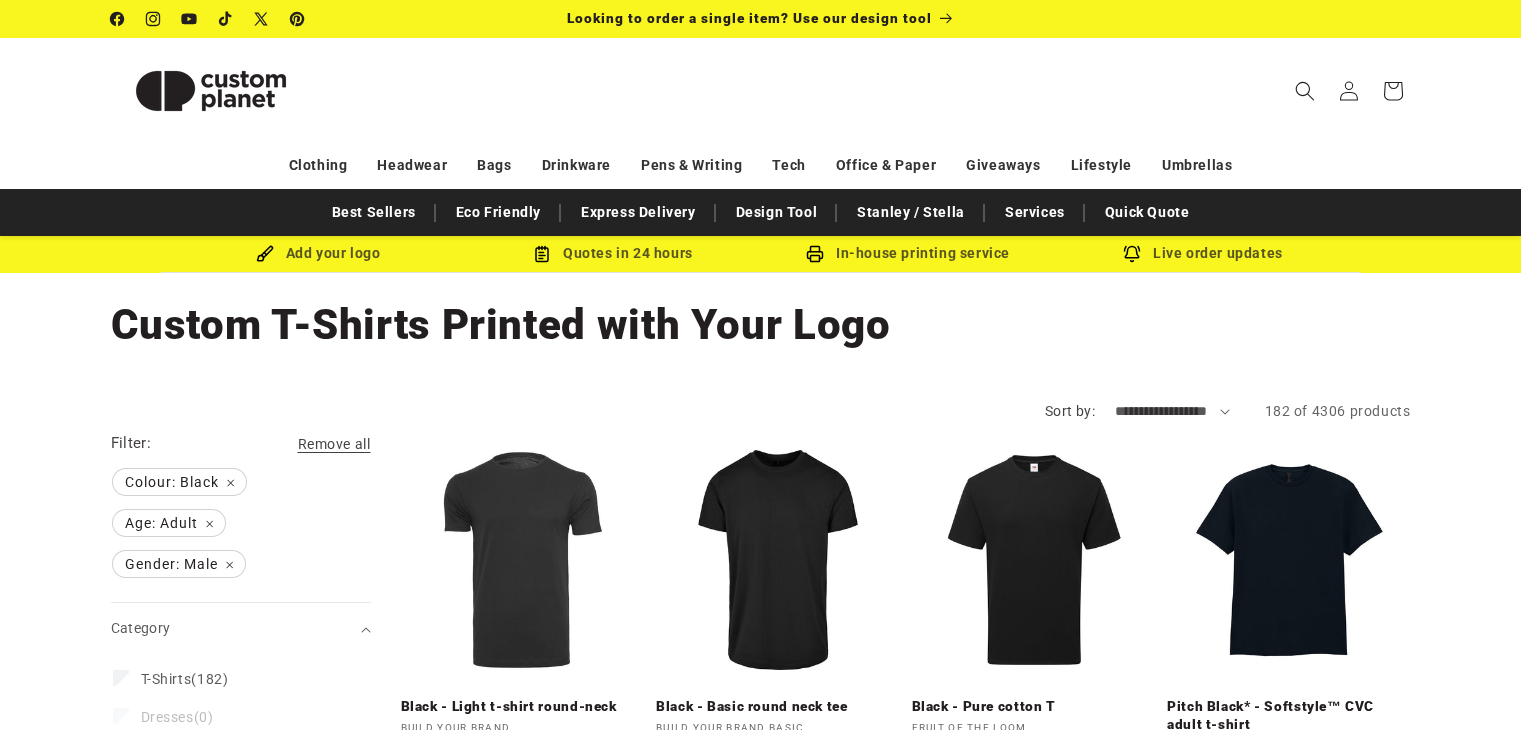 scroll, scrollTop: 0, scrollLeft: 0, axis: both 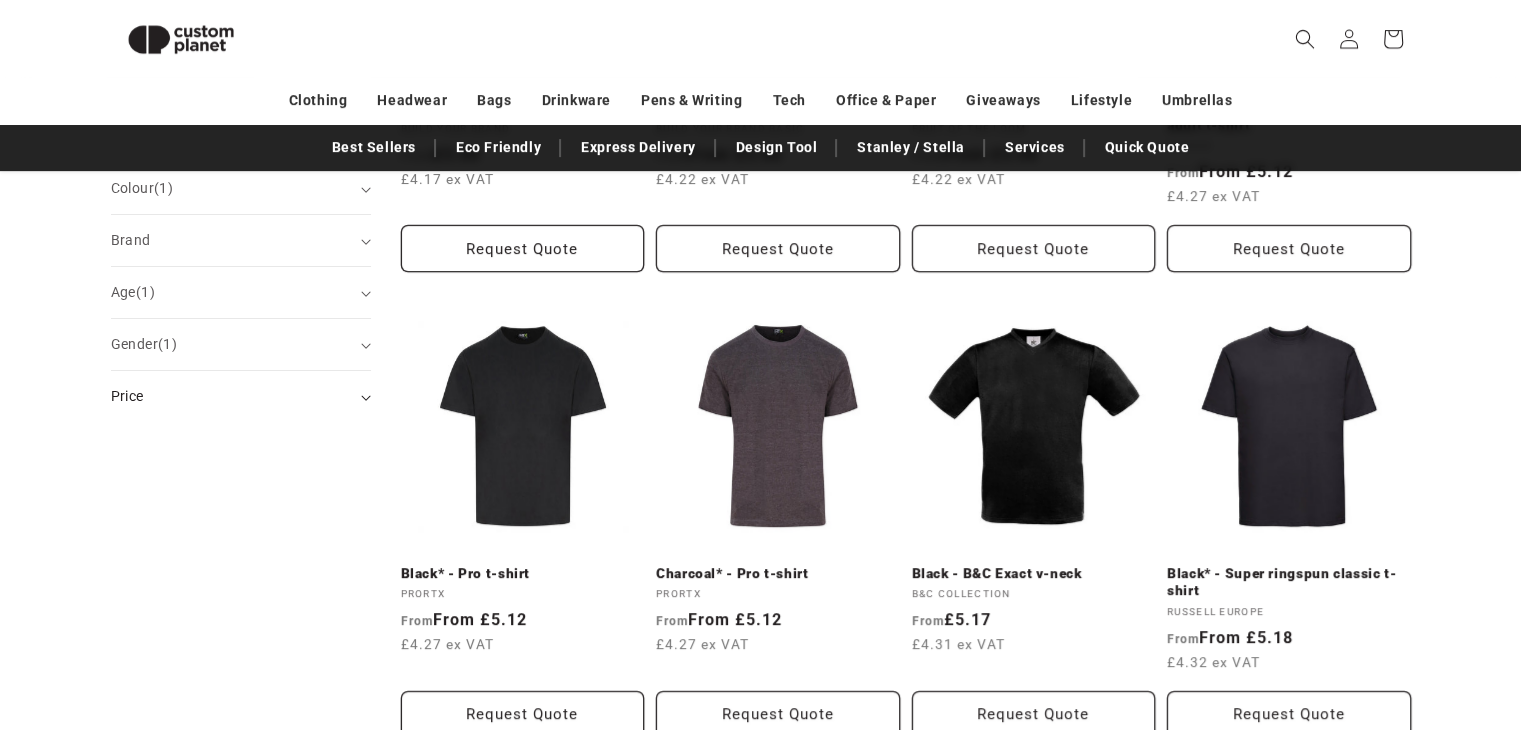 click 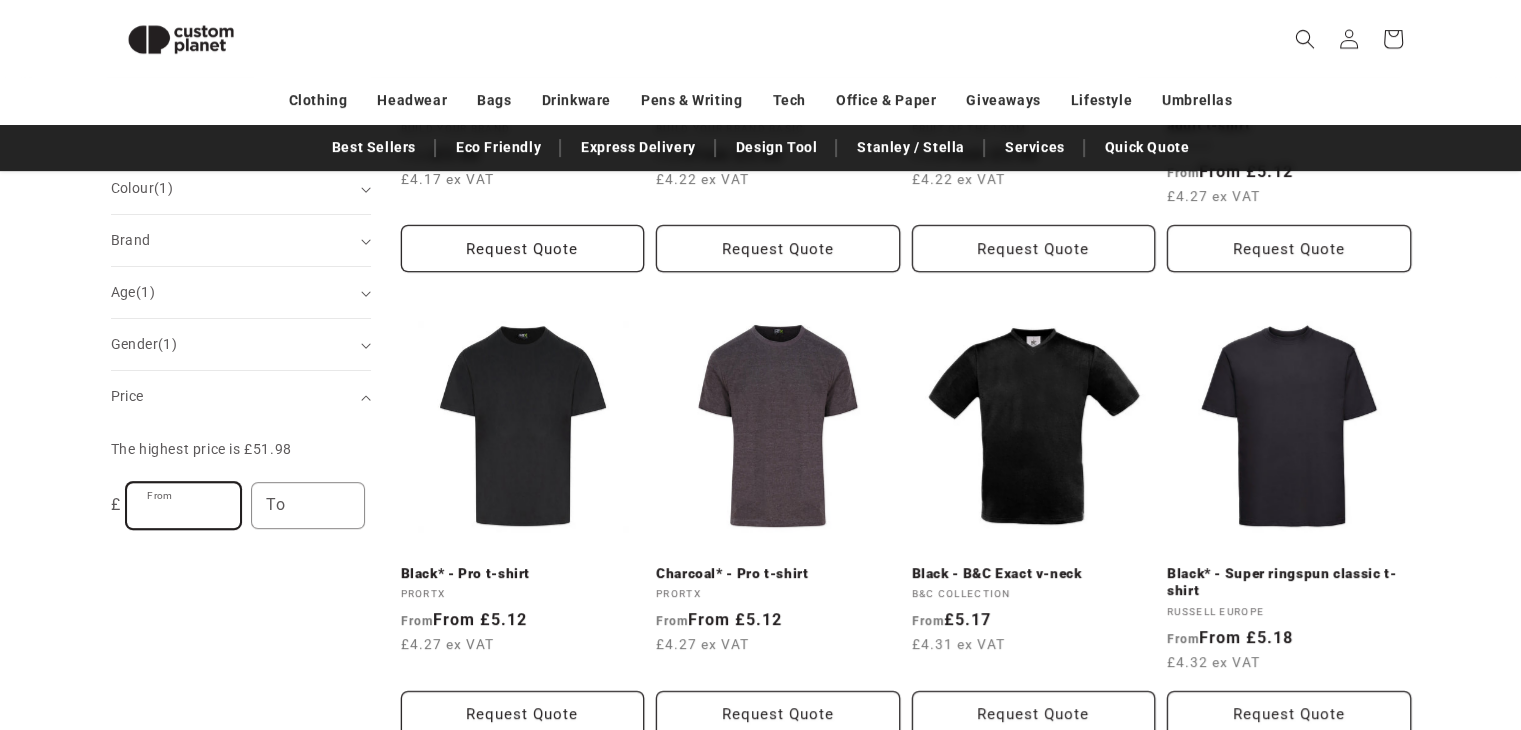 click on "From" at bounding box center [183, 505] 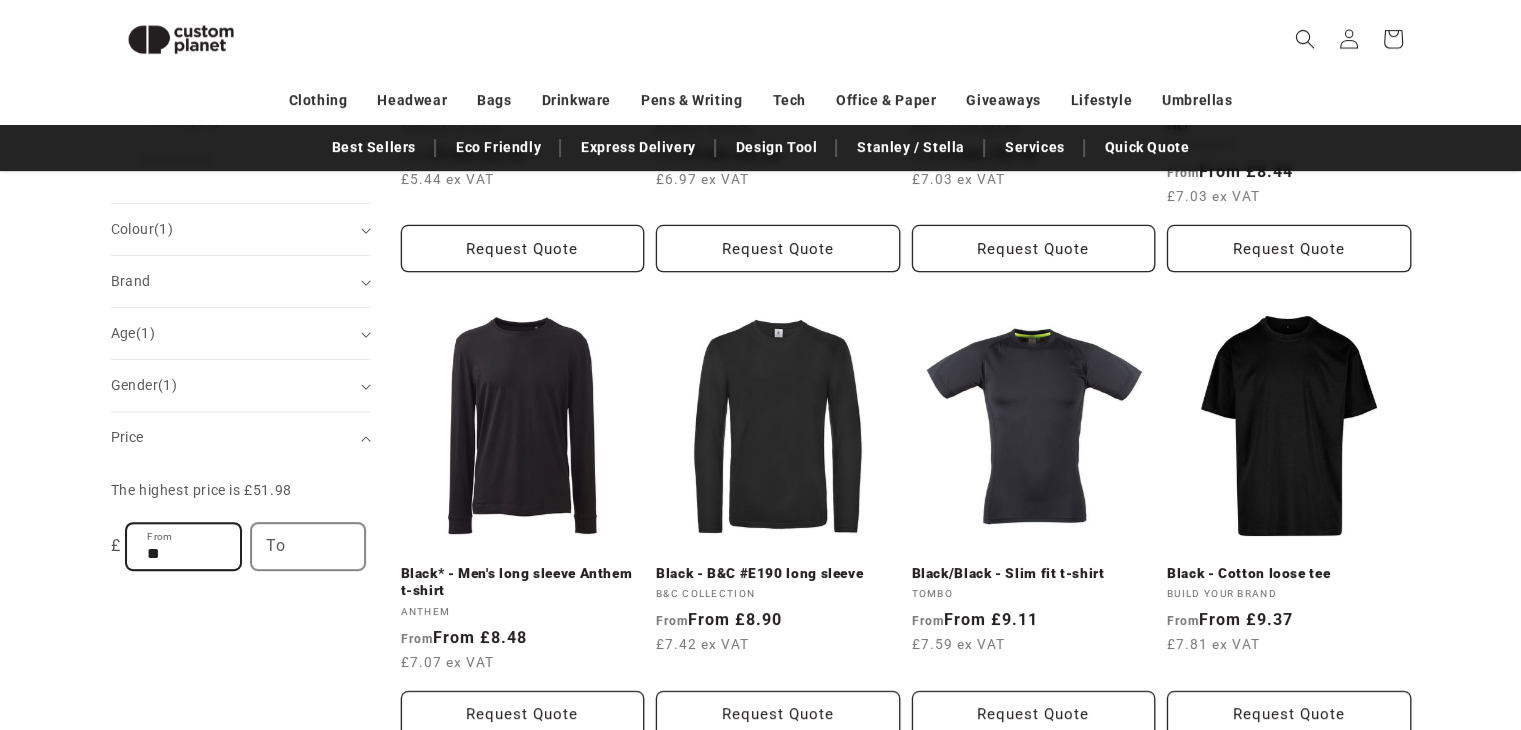 type on "**" 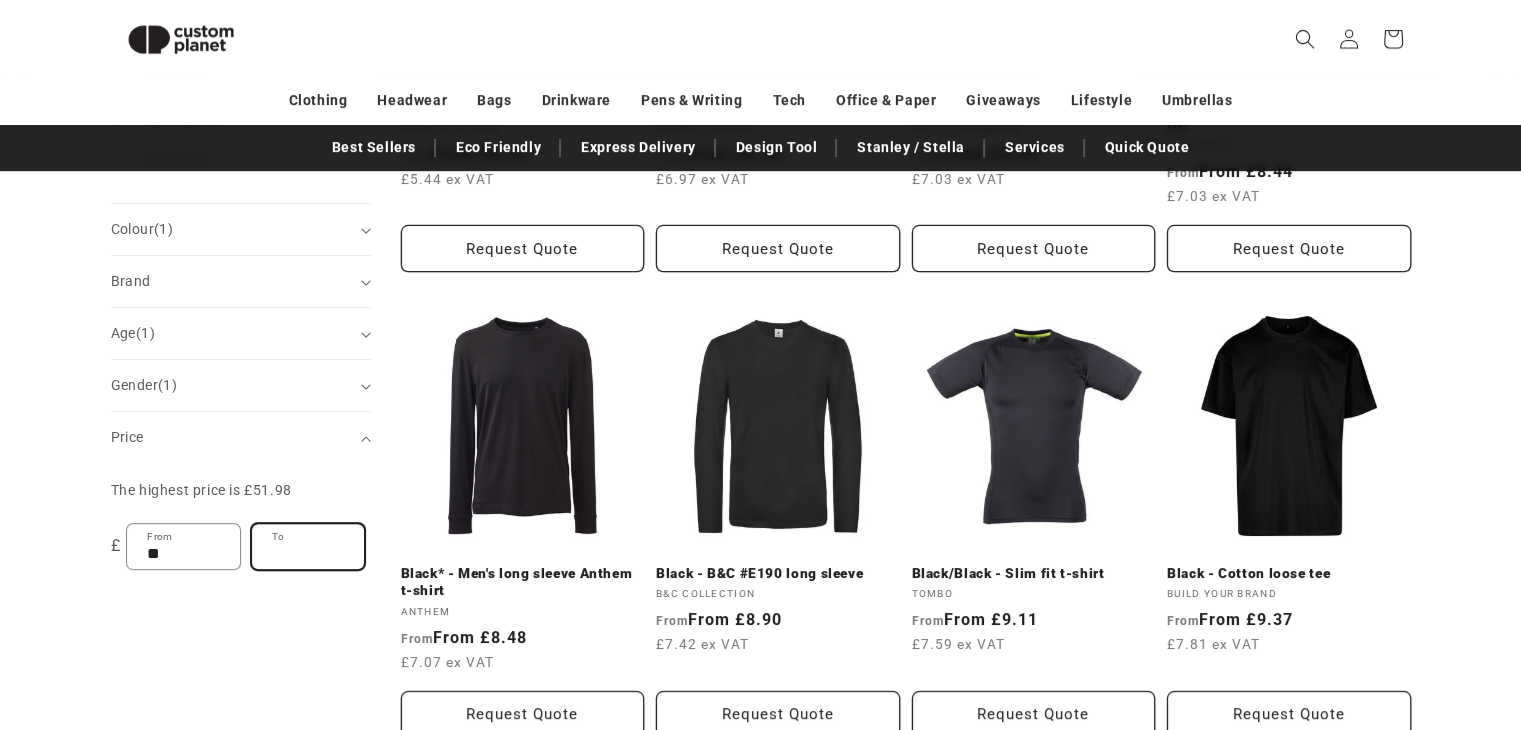 click on "To" at bounding box center [308, 546] 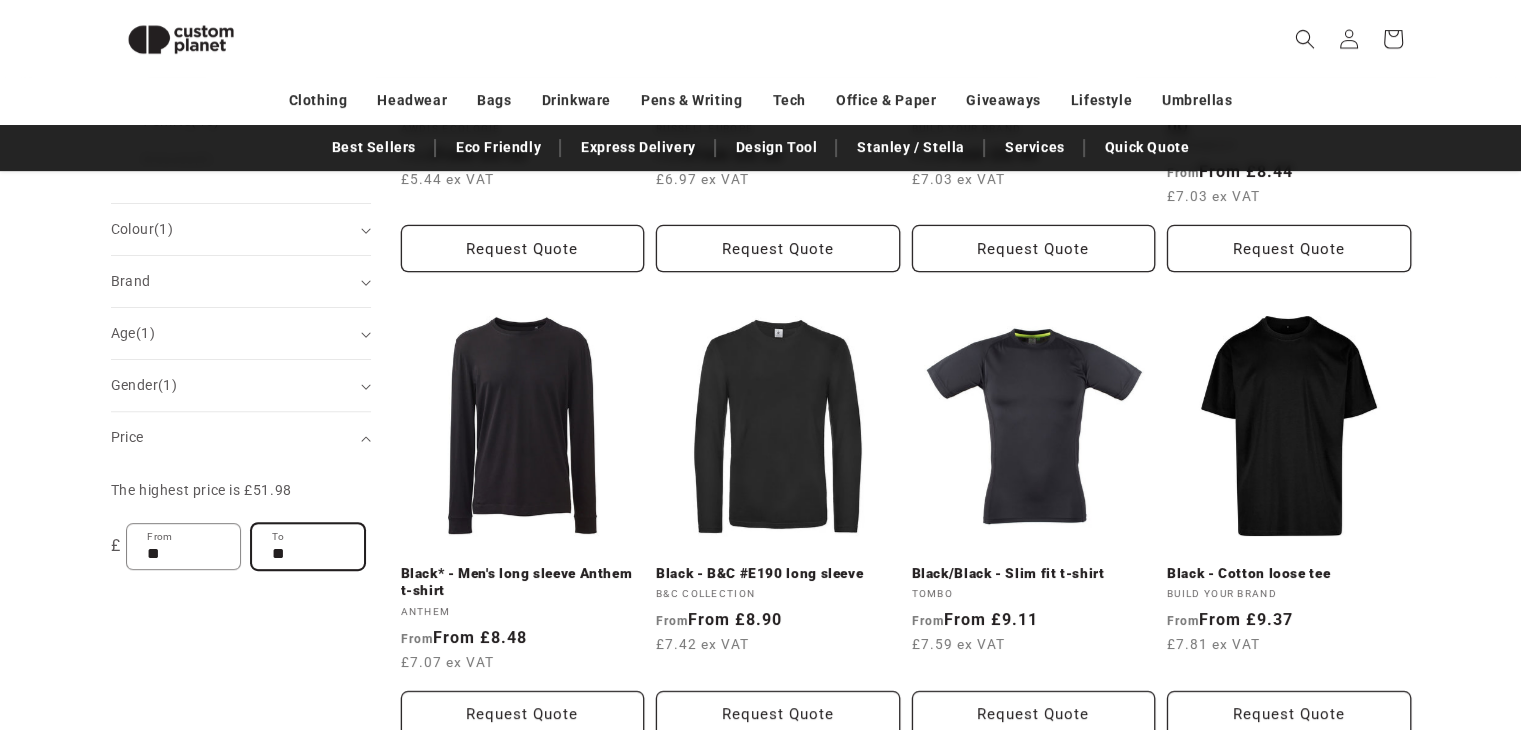 scroll, scrollTop: 571, scrollLeft: 0, axis: vertical 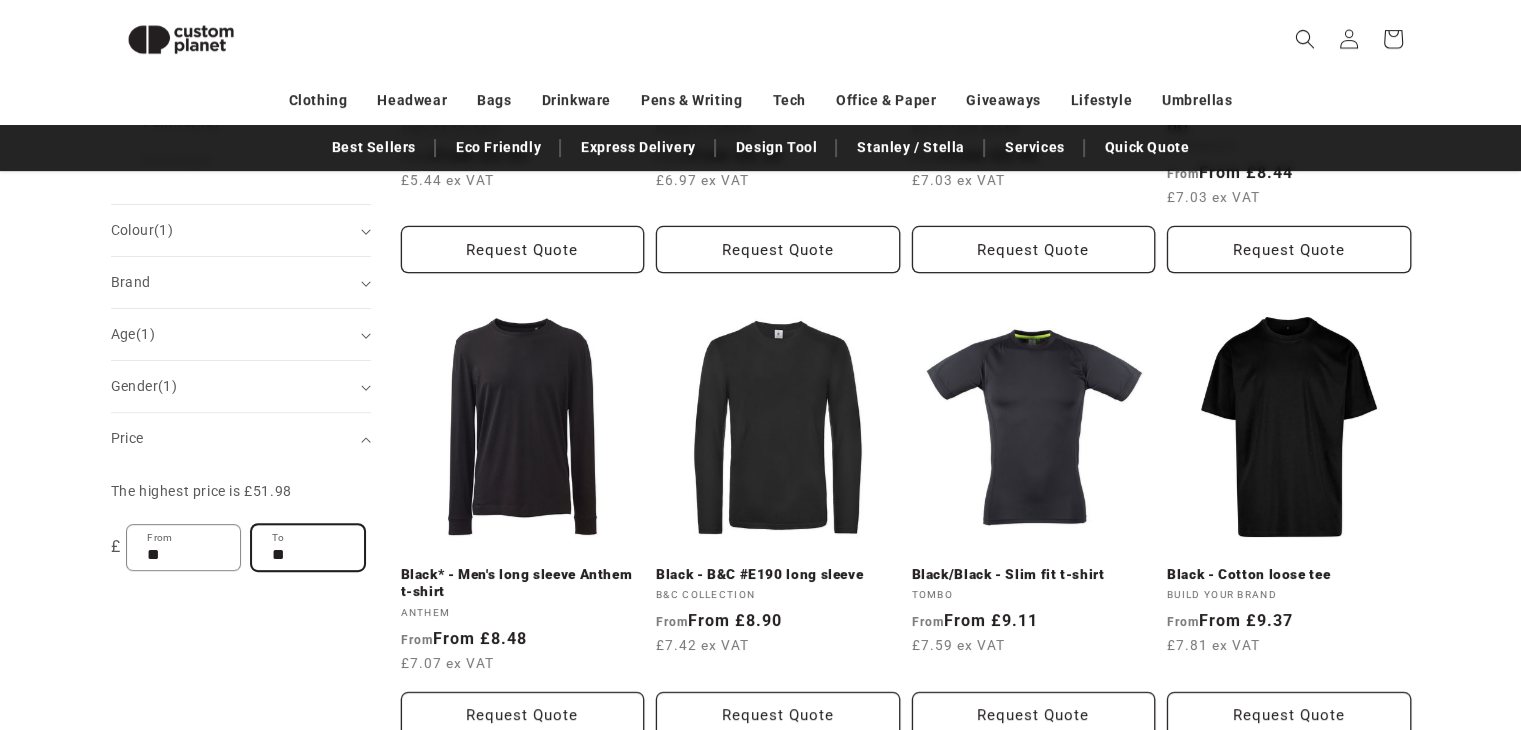 type on "**" 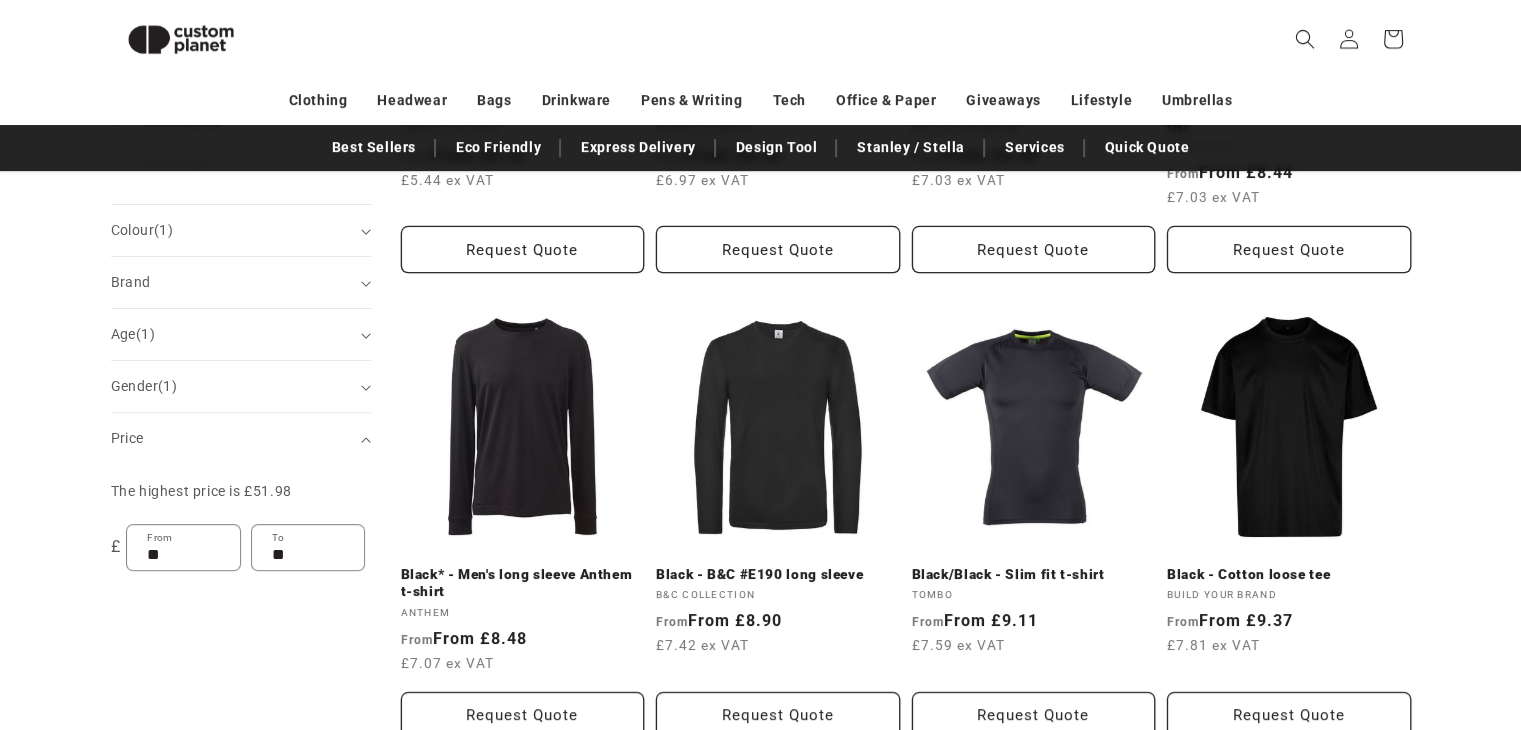 click on "Filter:
Remove all
Colour: Black
Remove filter
Age: Adult
Remove filter
Gender: Male
Remove filter" at bounding box center [256, 1037] 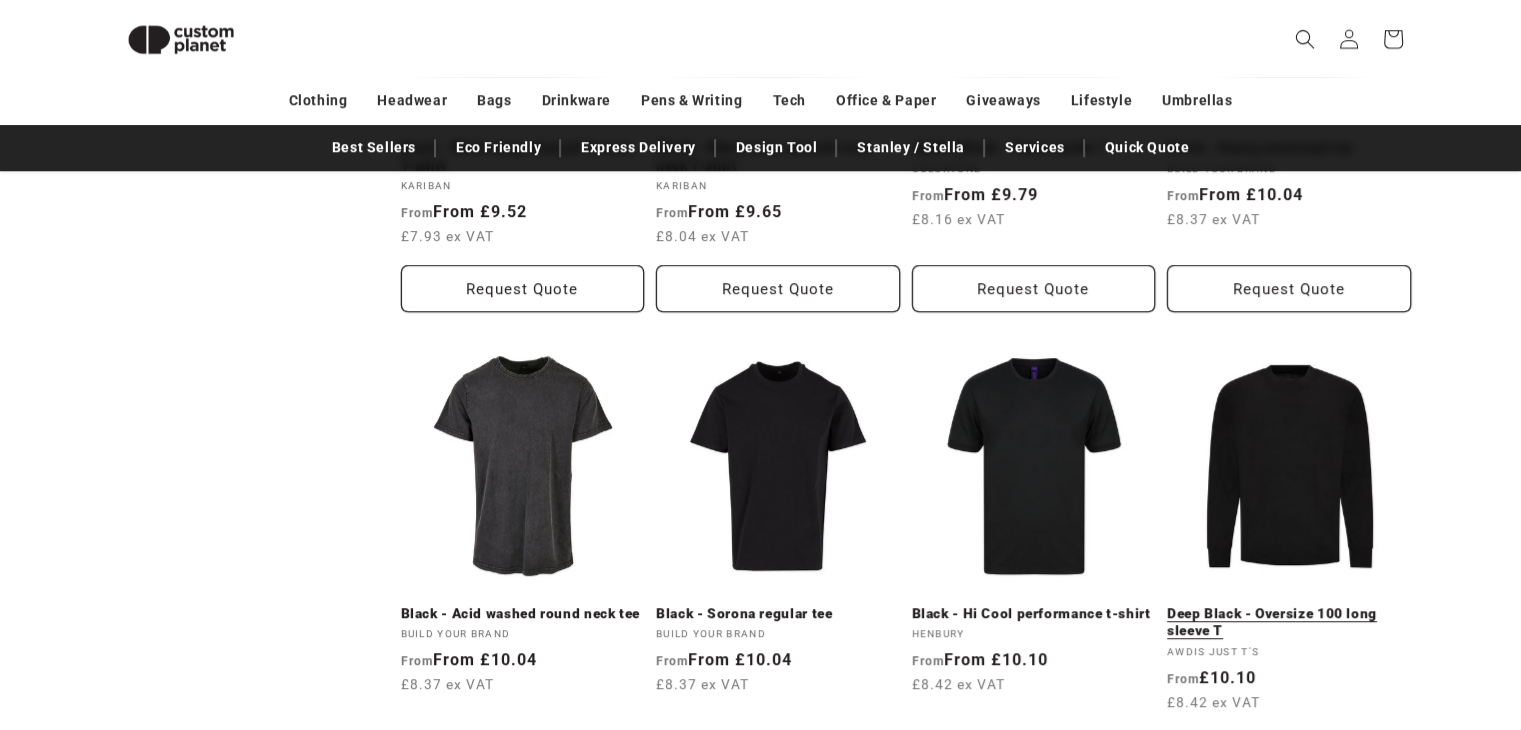 scroll, scrollTop: 1471, scrollLeft: 0, axis: vertical 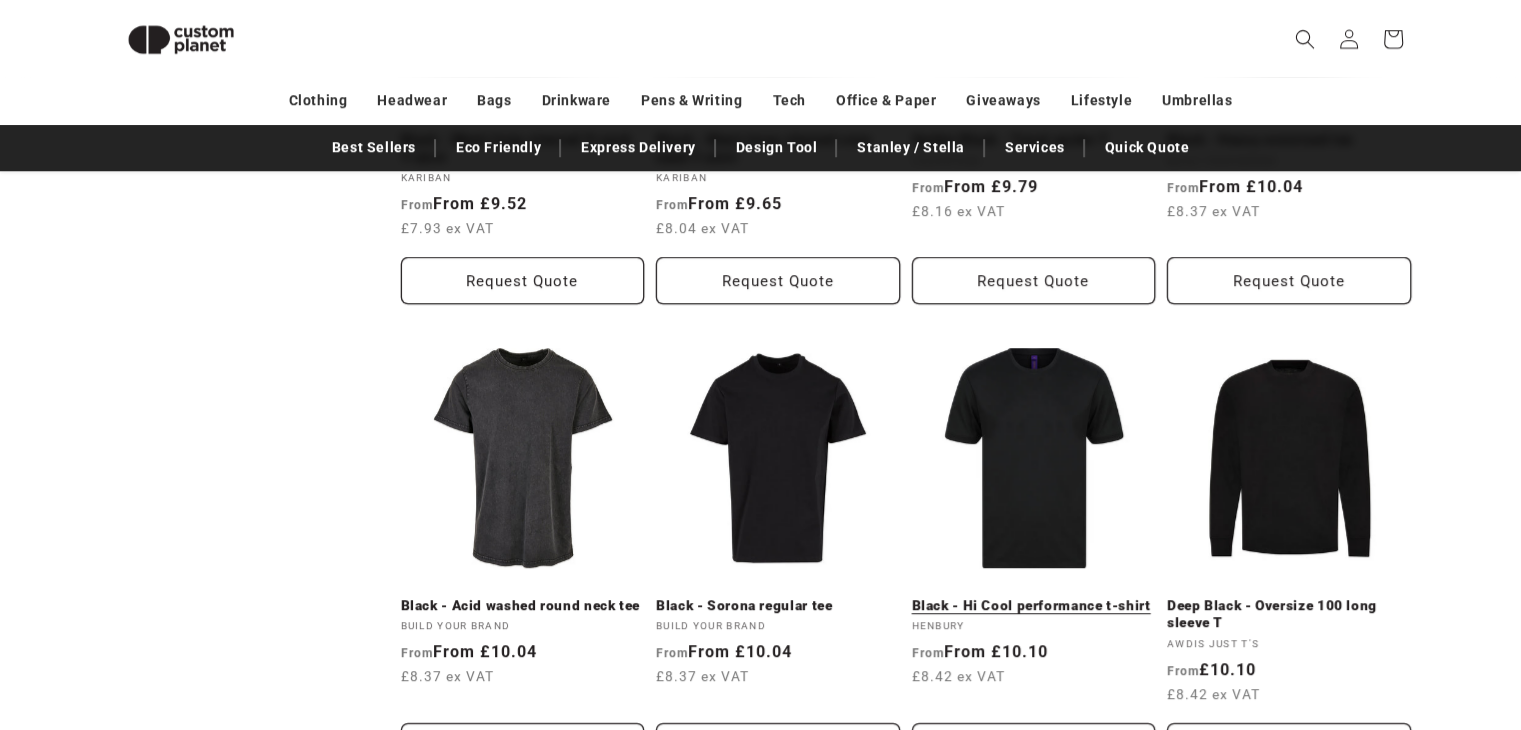 click on "Black - Hi Cool performance t-shirt" at bounding box center [1034, 606] 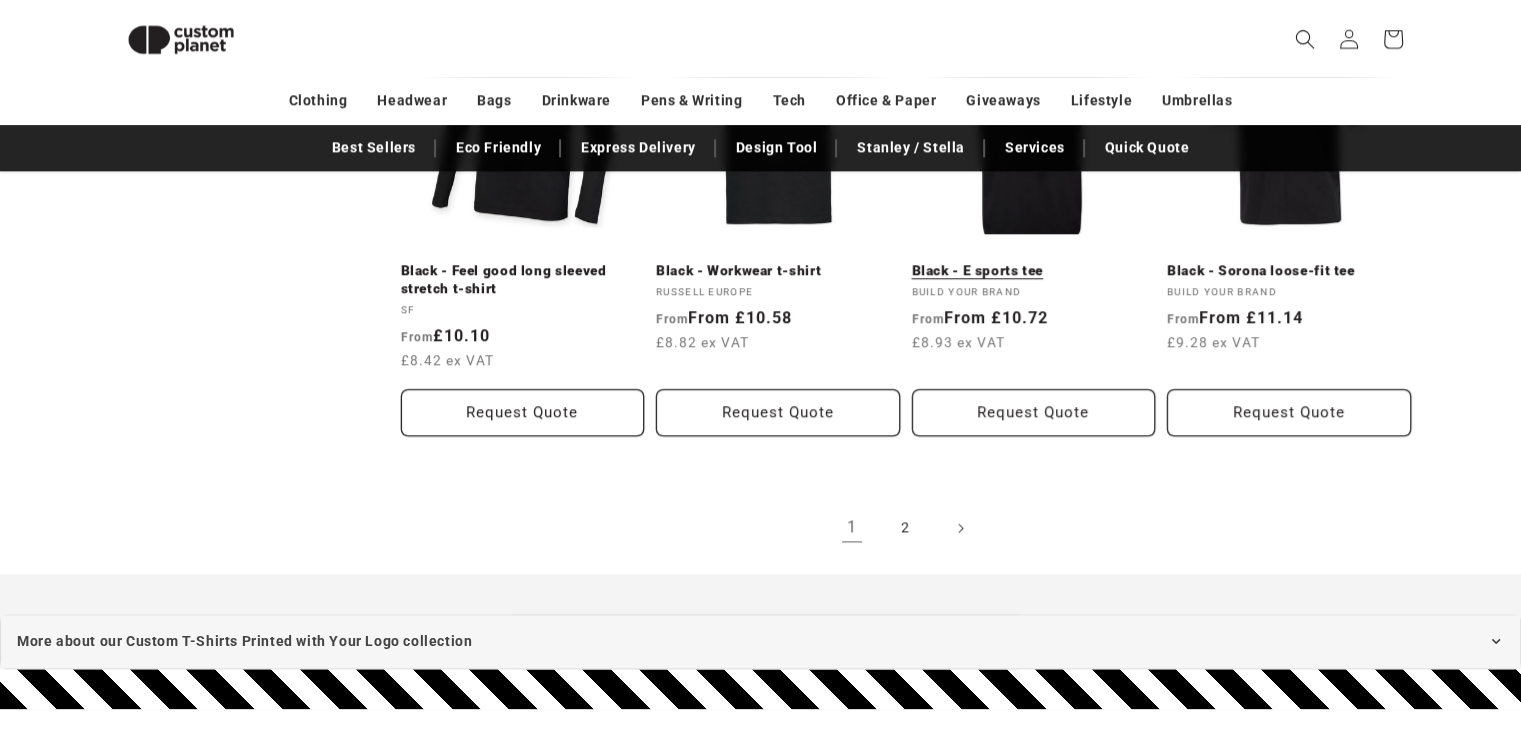 scroll, scrollTop: 2371, scrollLeft: 0, axis: vertical 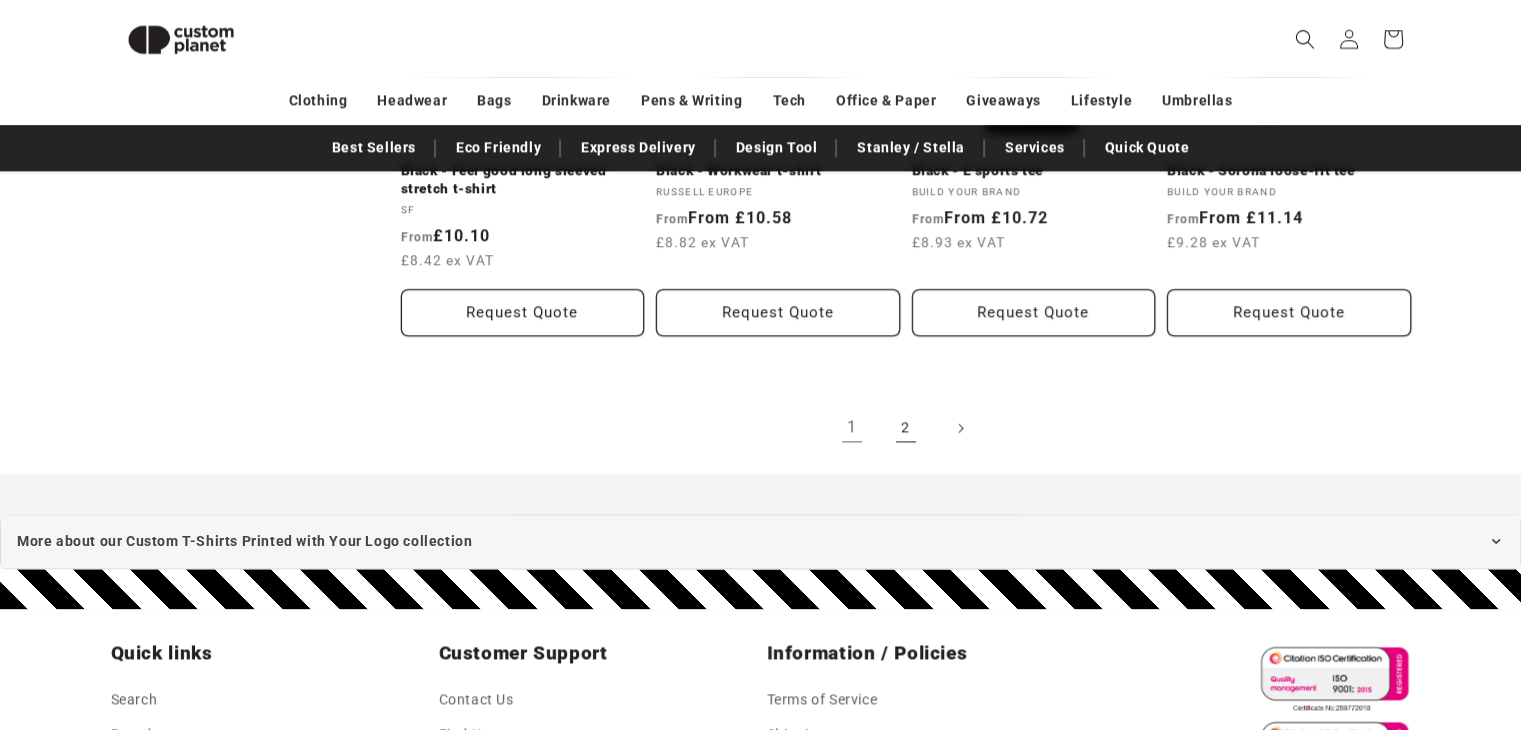 click on "2" at bounding box center [906, 428] 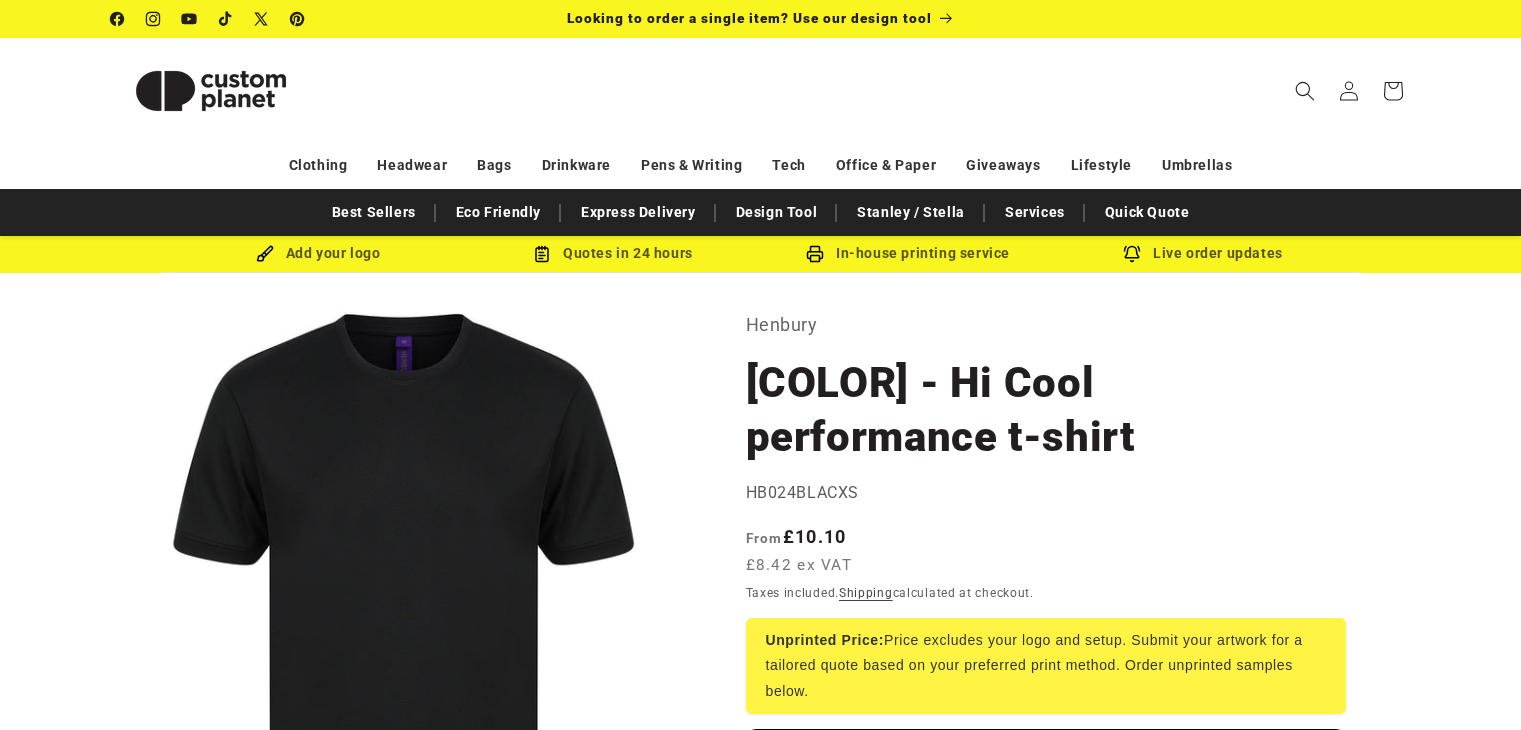 scroll, scrollTop: 0, scrollLeft: 0, axis: both 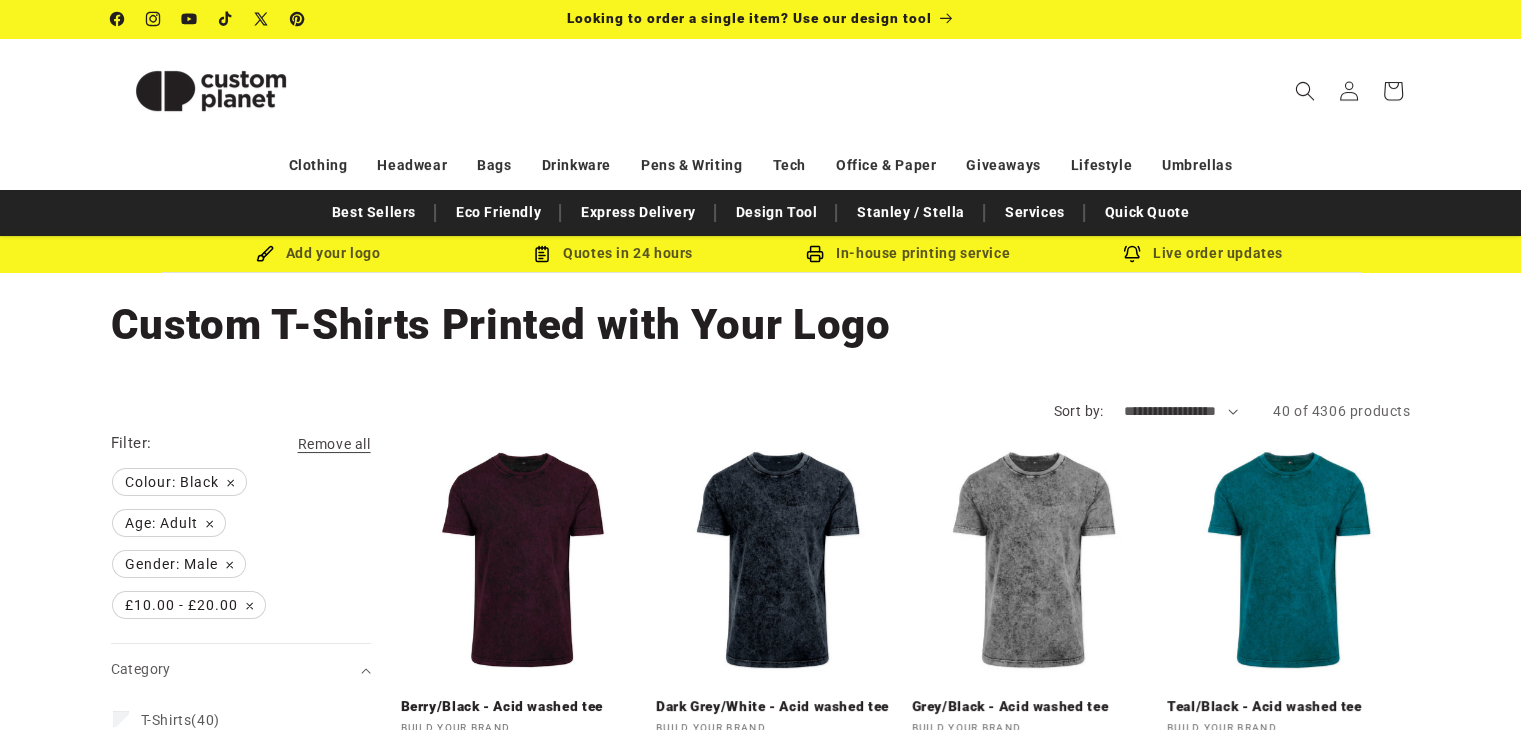 click 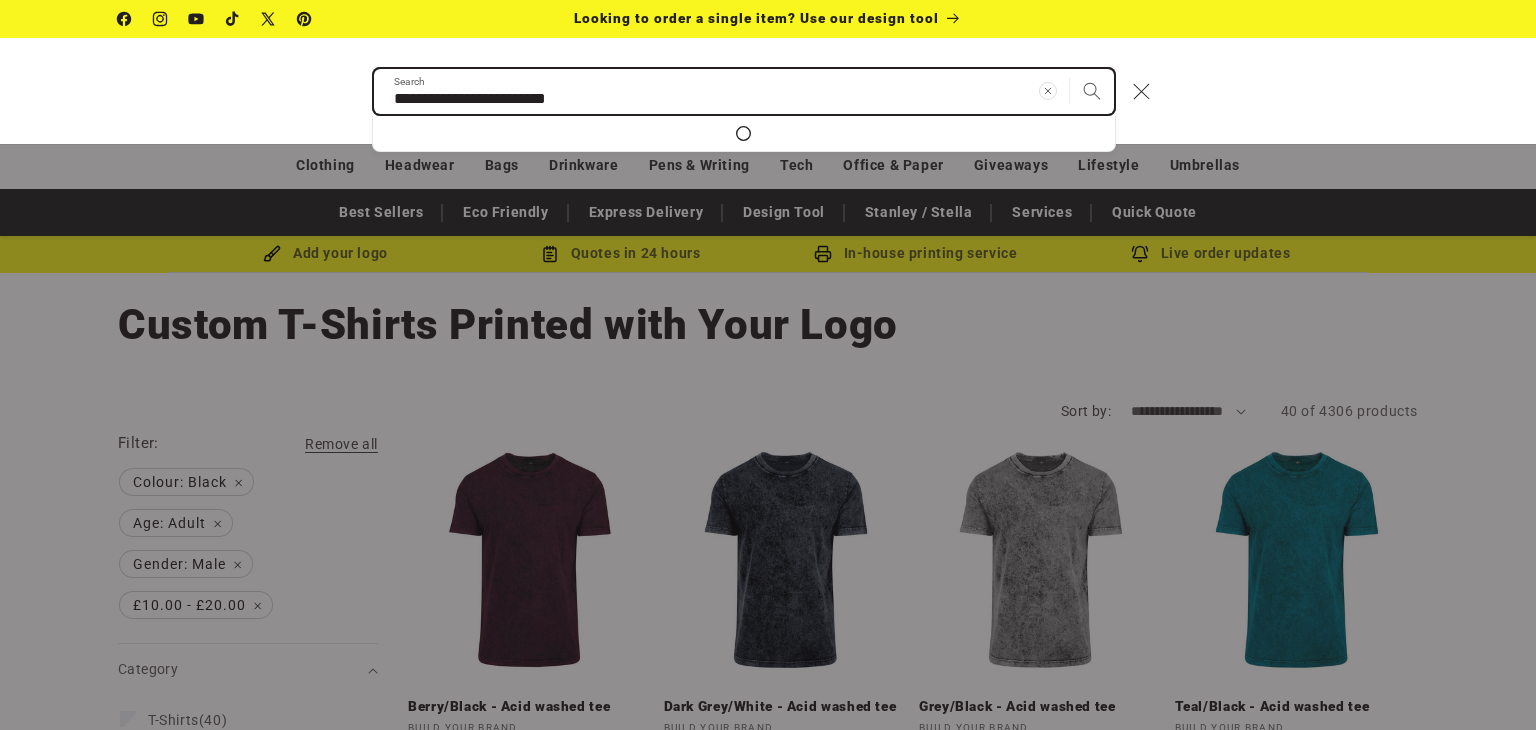 type on "**********" 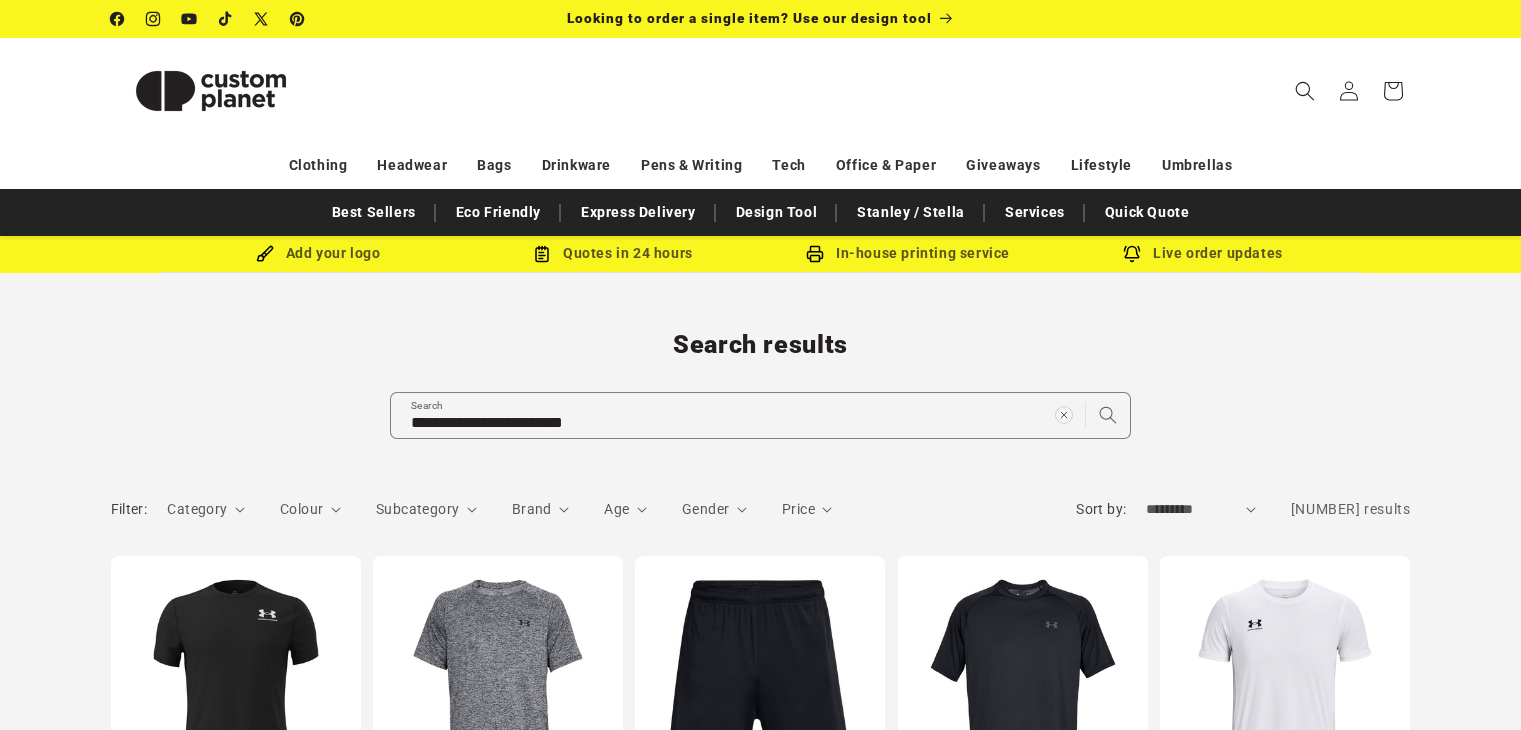 scroll, scrollTop: 0, scrollLeft: 0, axis: both 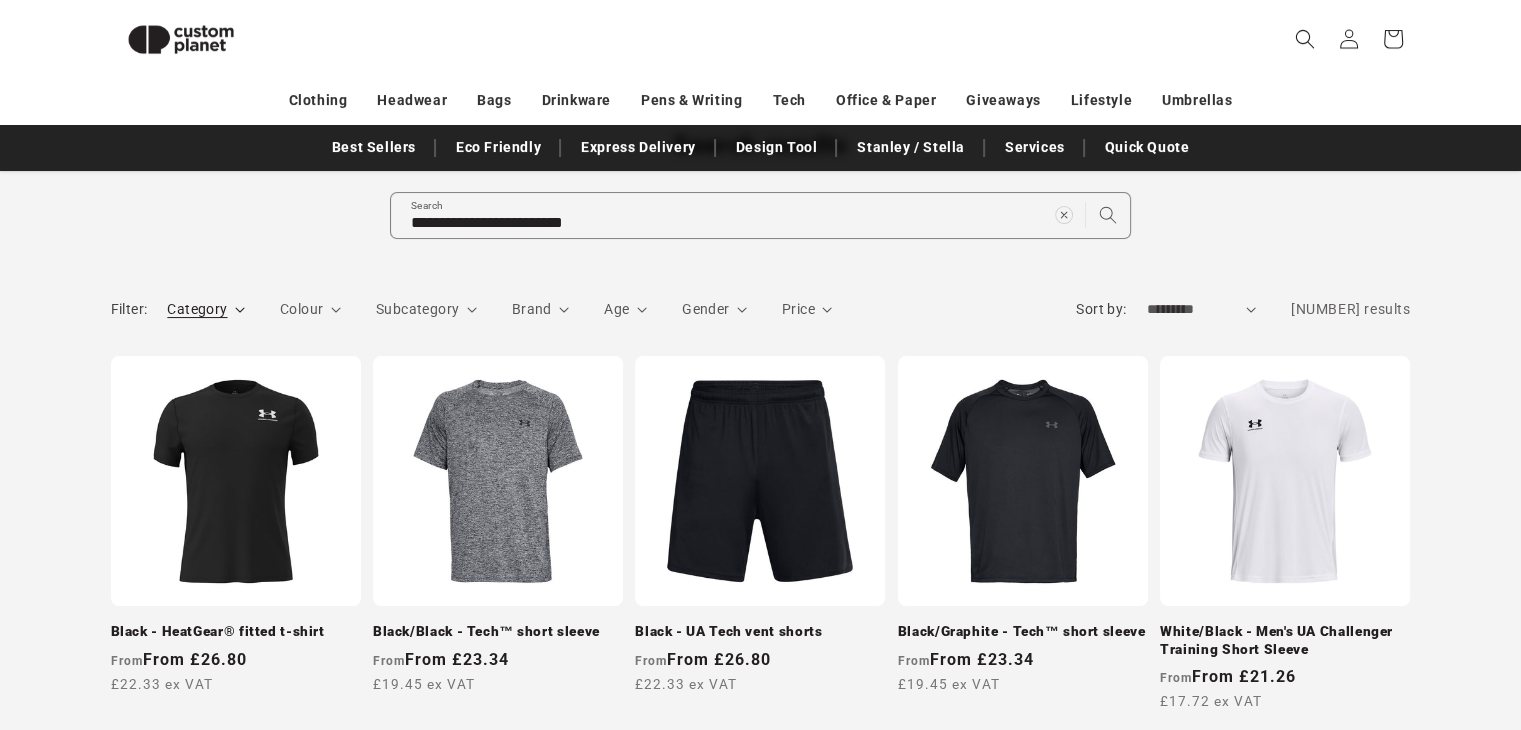 click on "Category" at bounding box center (197, 309) 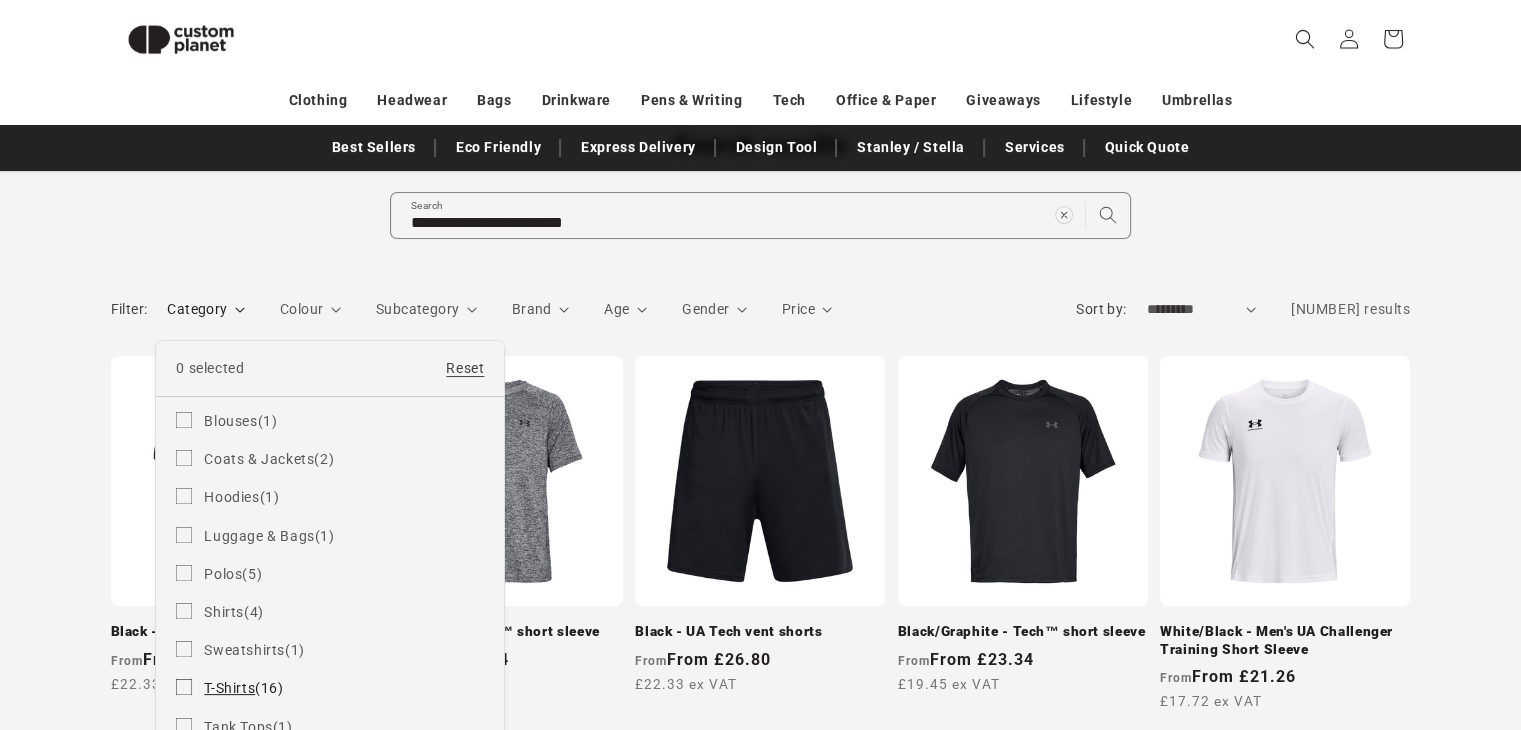click 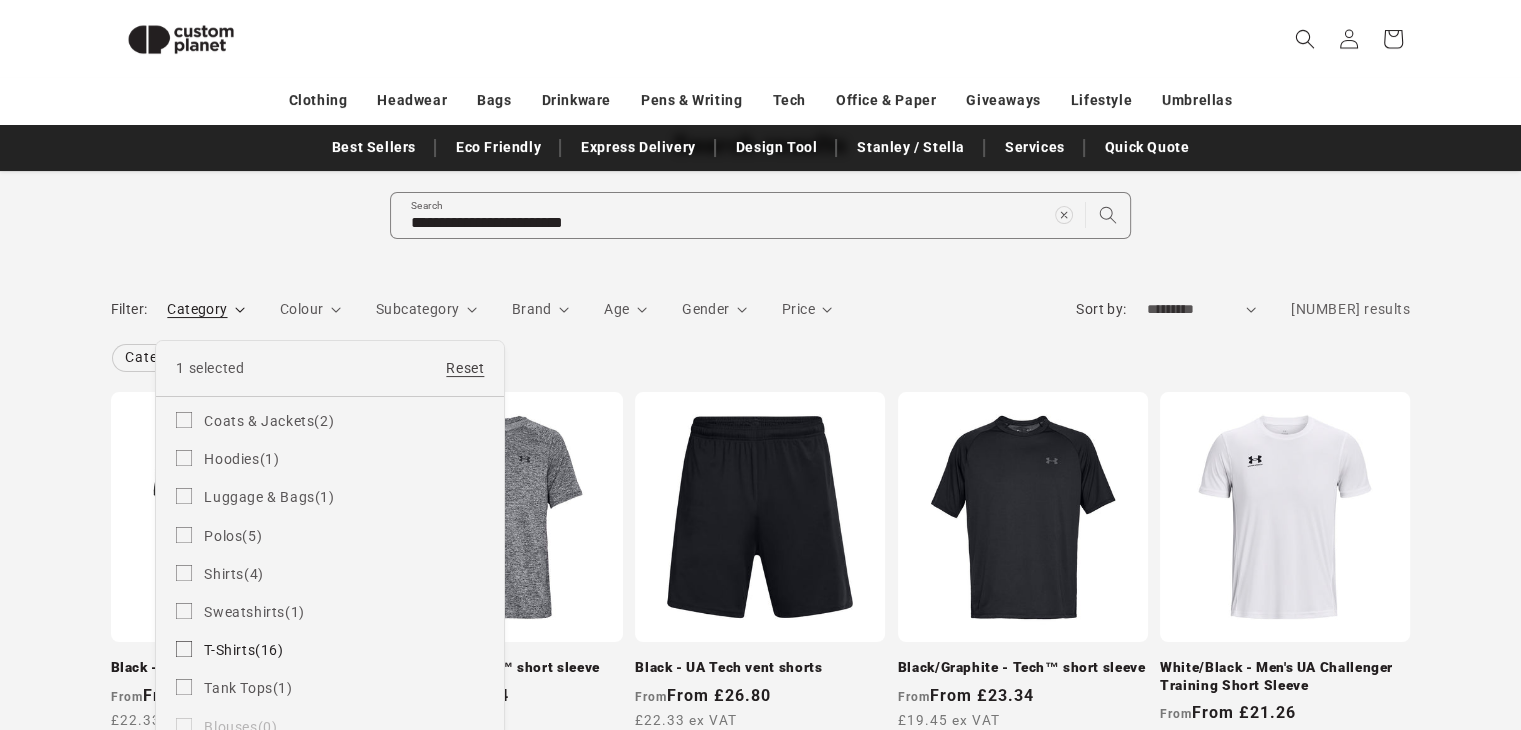 click on "Category" at bounding box center [206, 309] 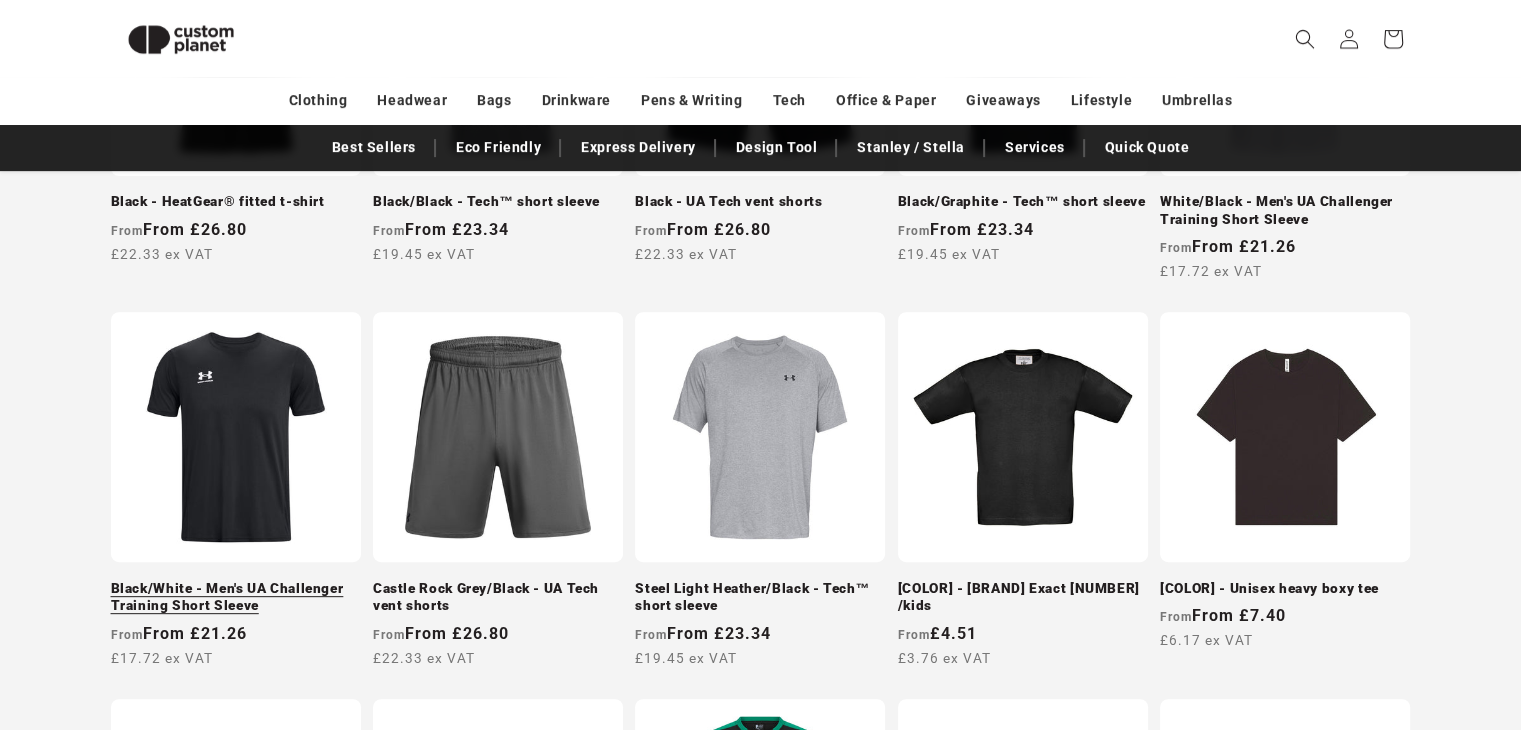 scroll, scrollTop: 673, scrollLeft: 0, axis: vertical 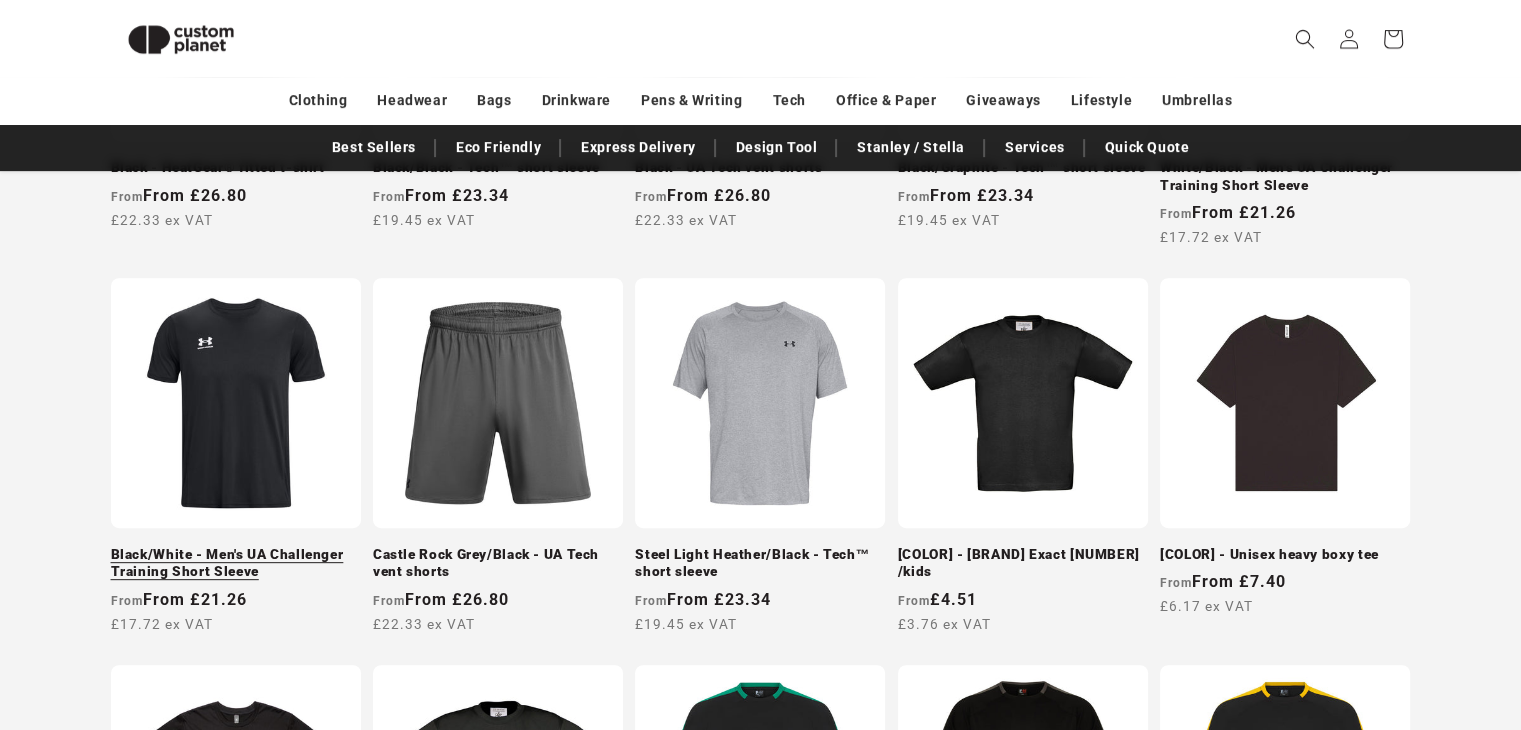 click on "Black/White - Men's UA Challenger Training Short Sleeve" at bounding box center (236, 563) 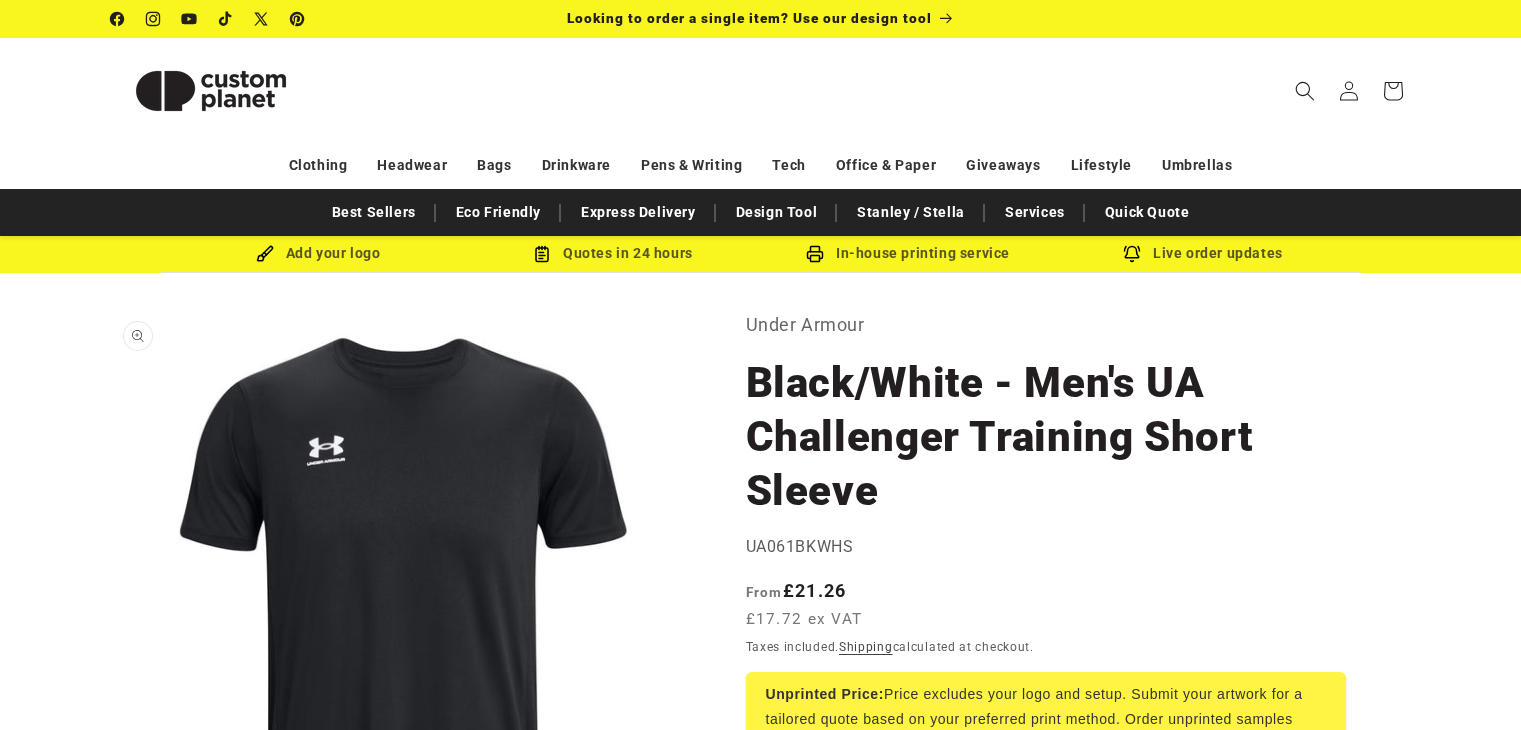 scroll, scrollTop: 0, scrollLeft: 0, axis: both 